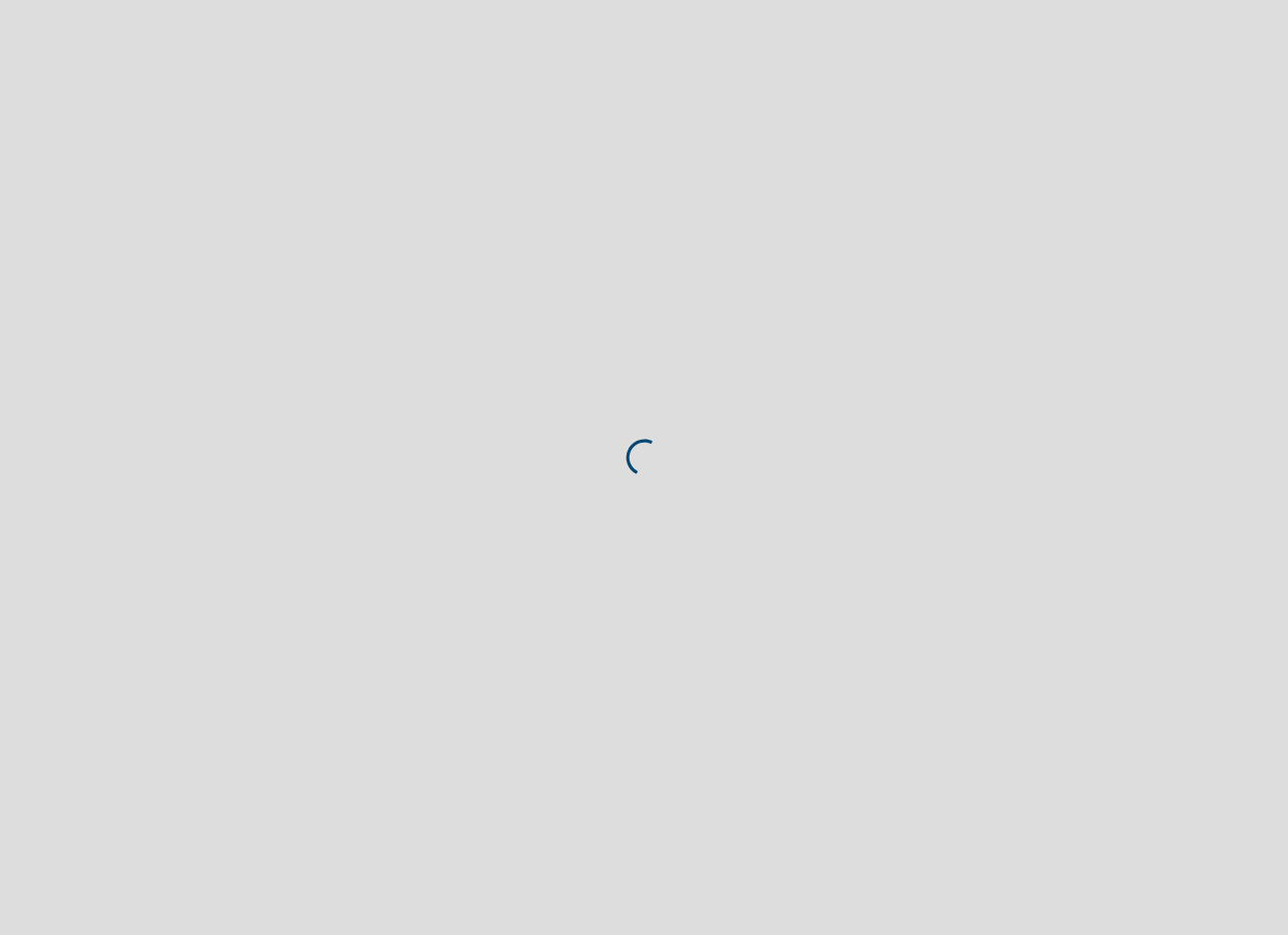 scroll, scrollTop: 0, scrollLeft: 0, axis: both 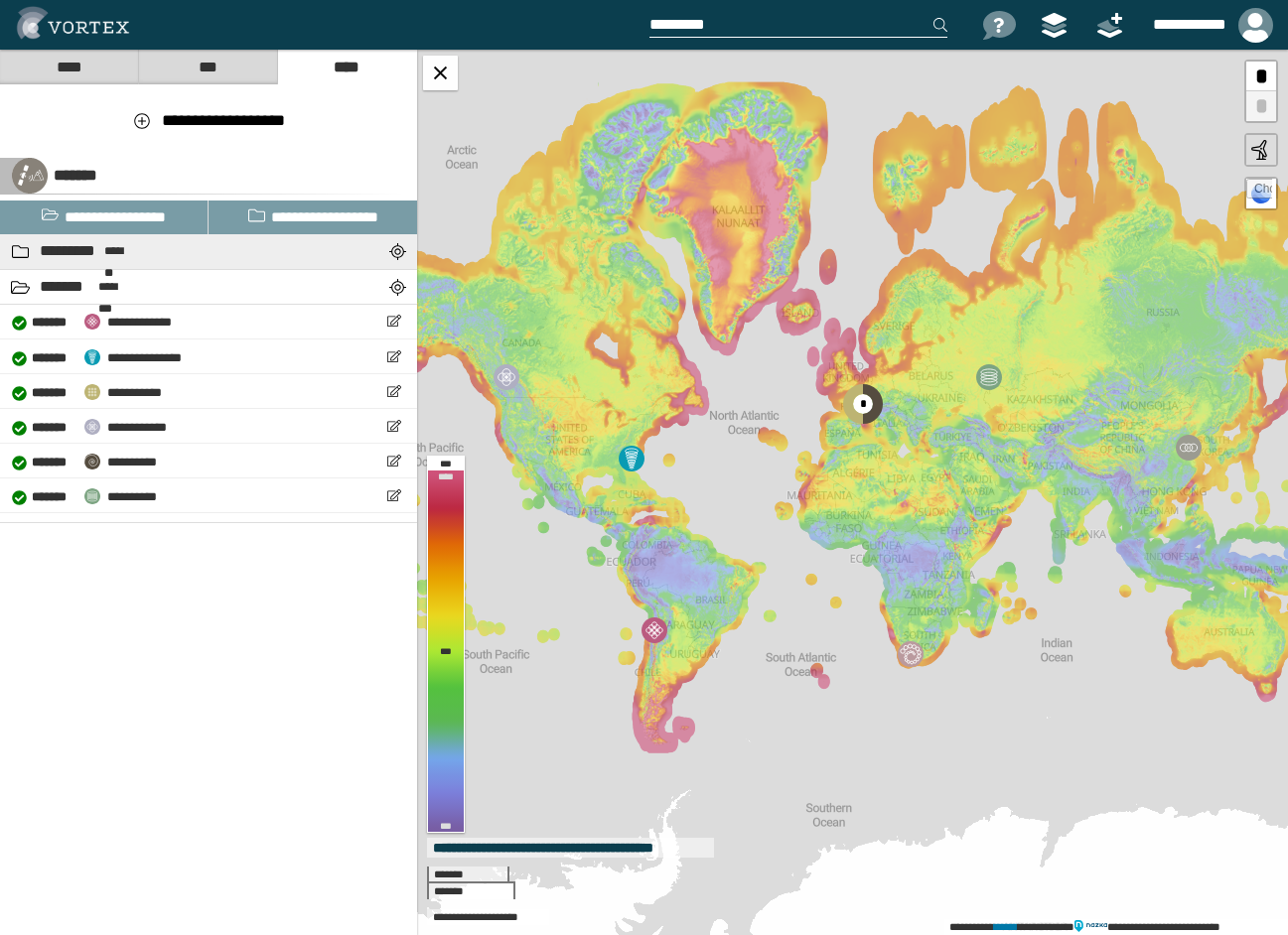 click on "*********" at bounding box center [70, 251] 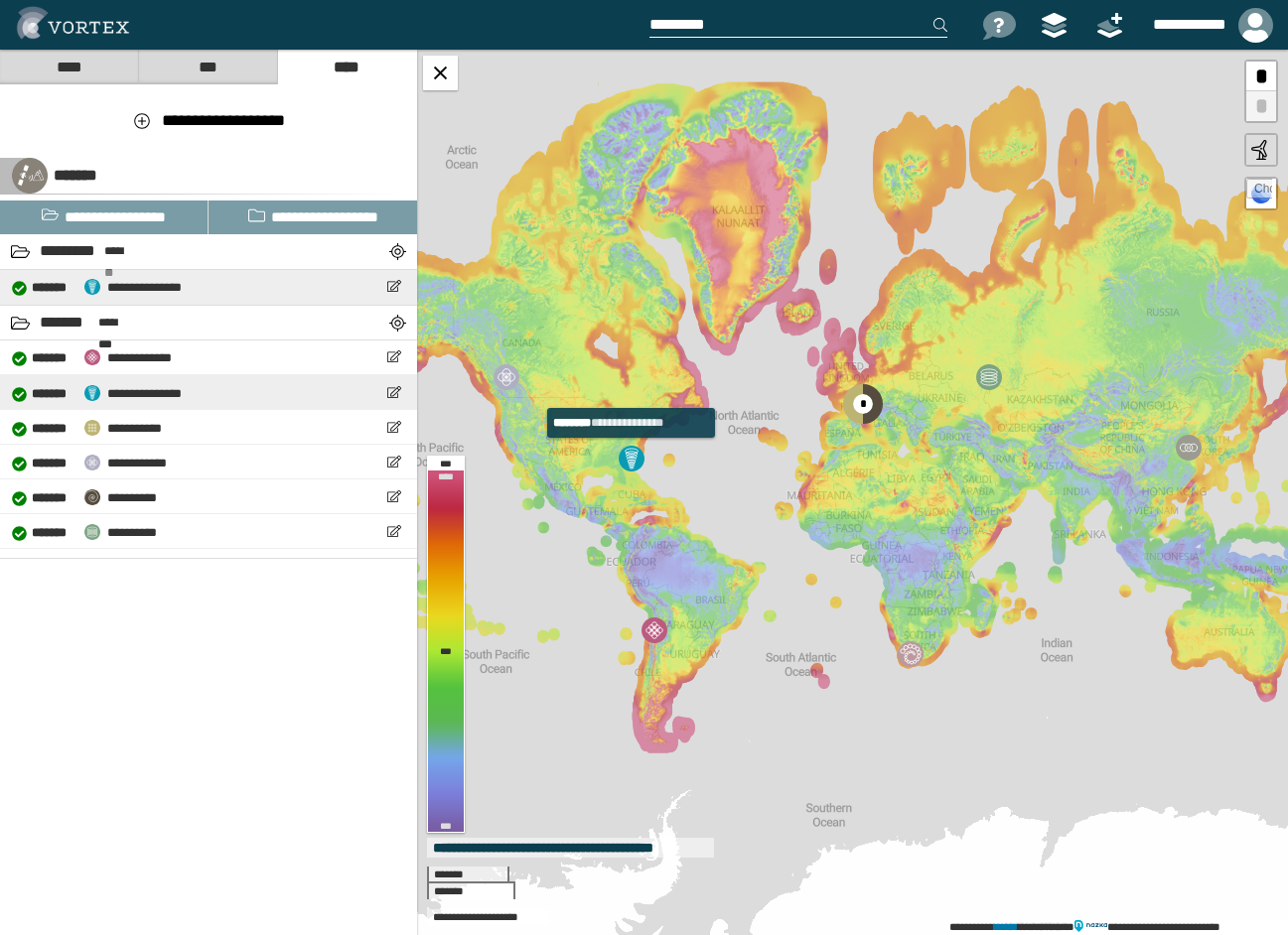 click on "**********" at bounding box center [144, 287] 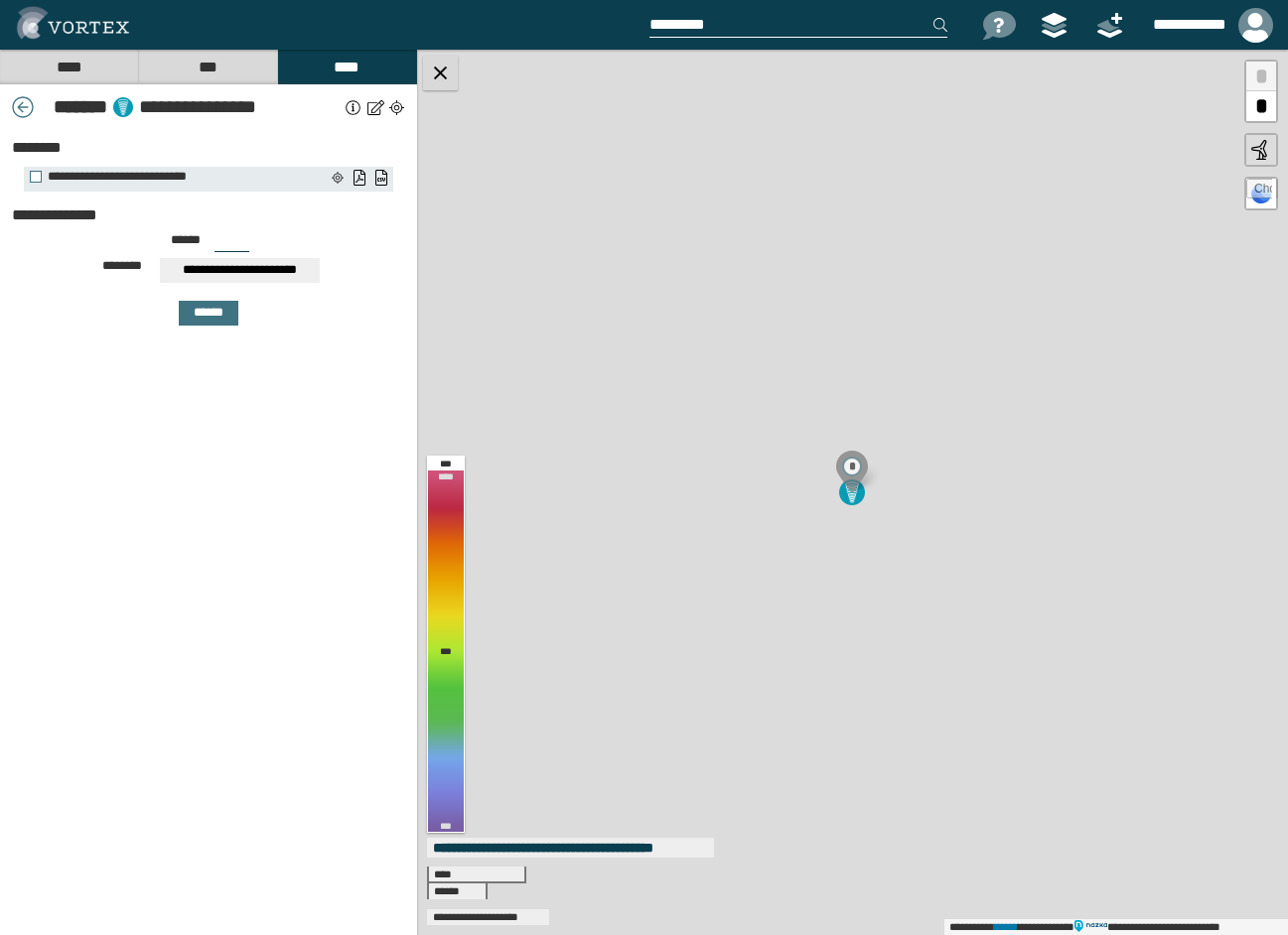 click at bounding box center [440, 72] 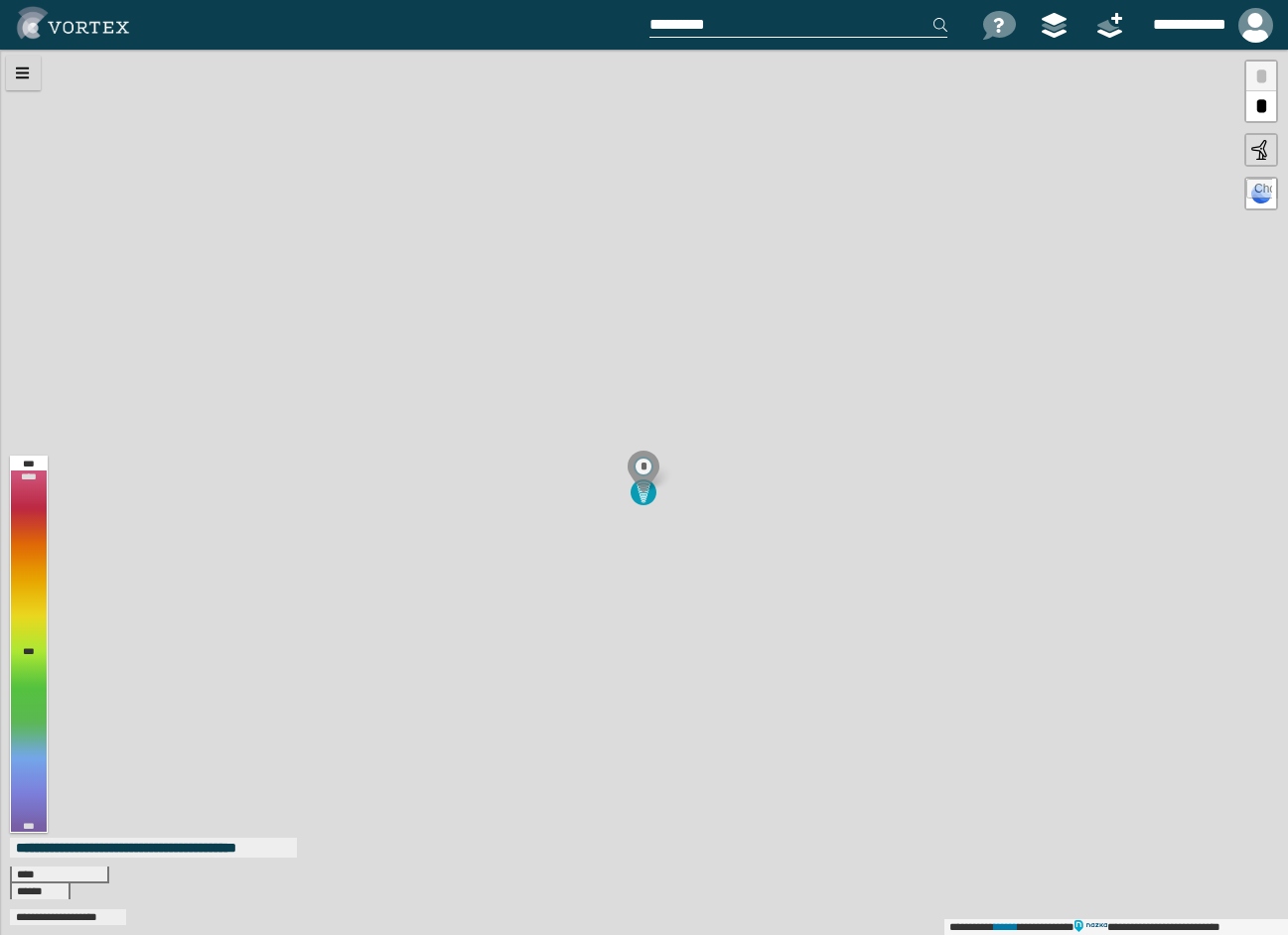 click at bounding box center [23, 72] 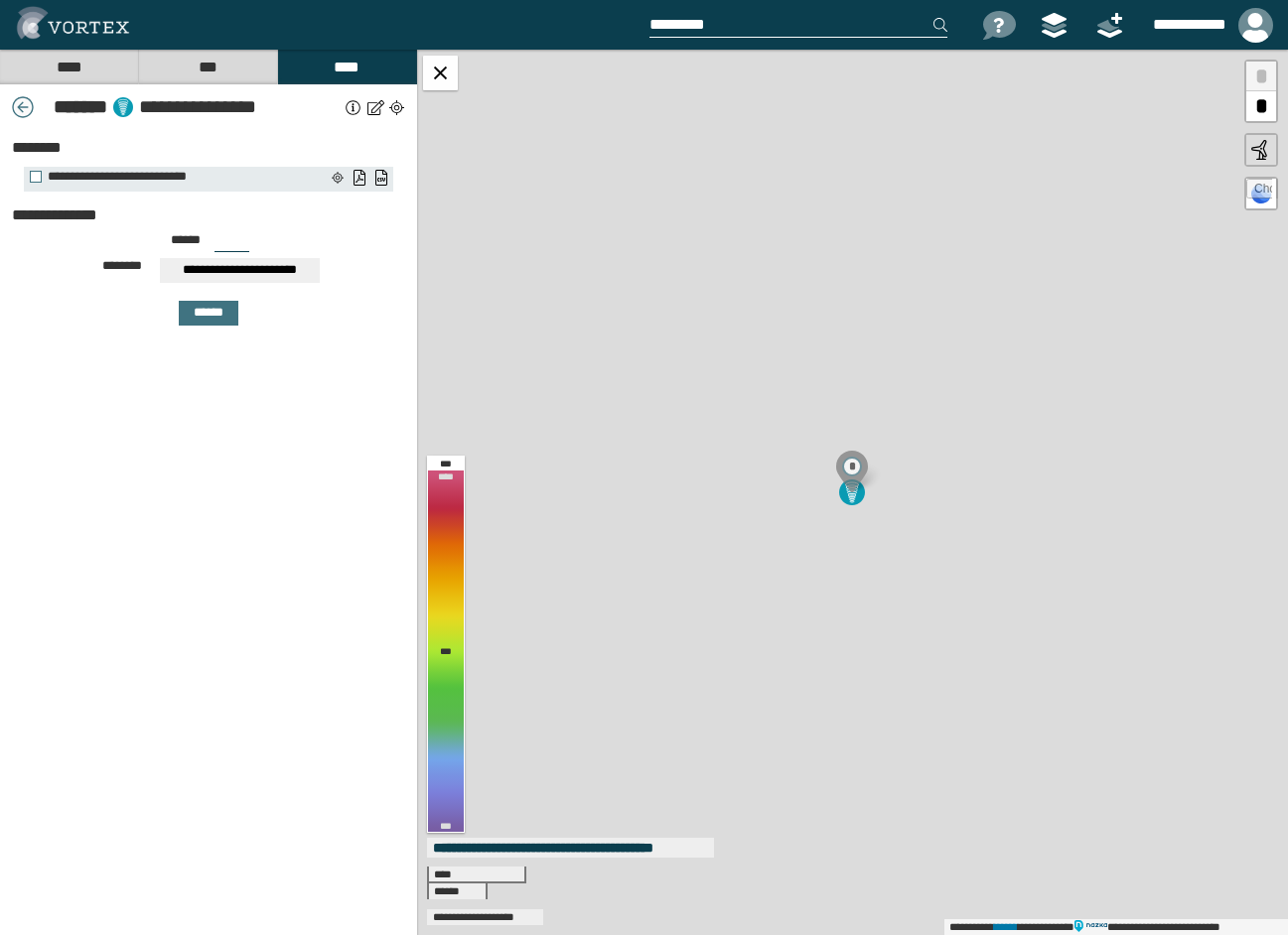 click at bounding box center (23, 107) 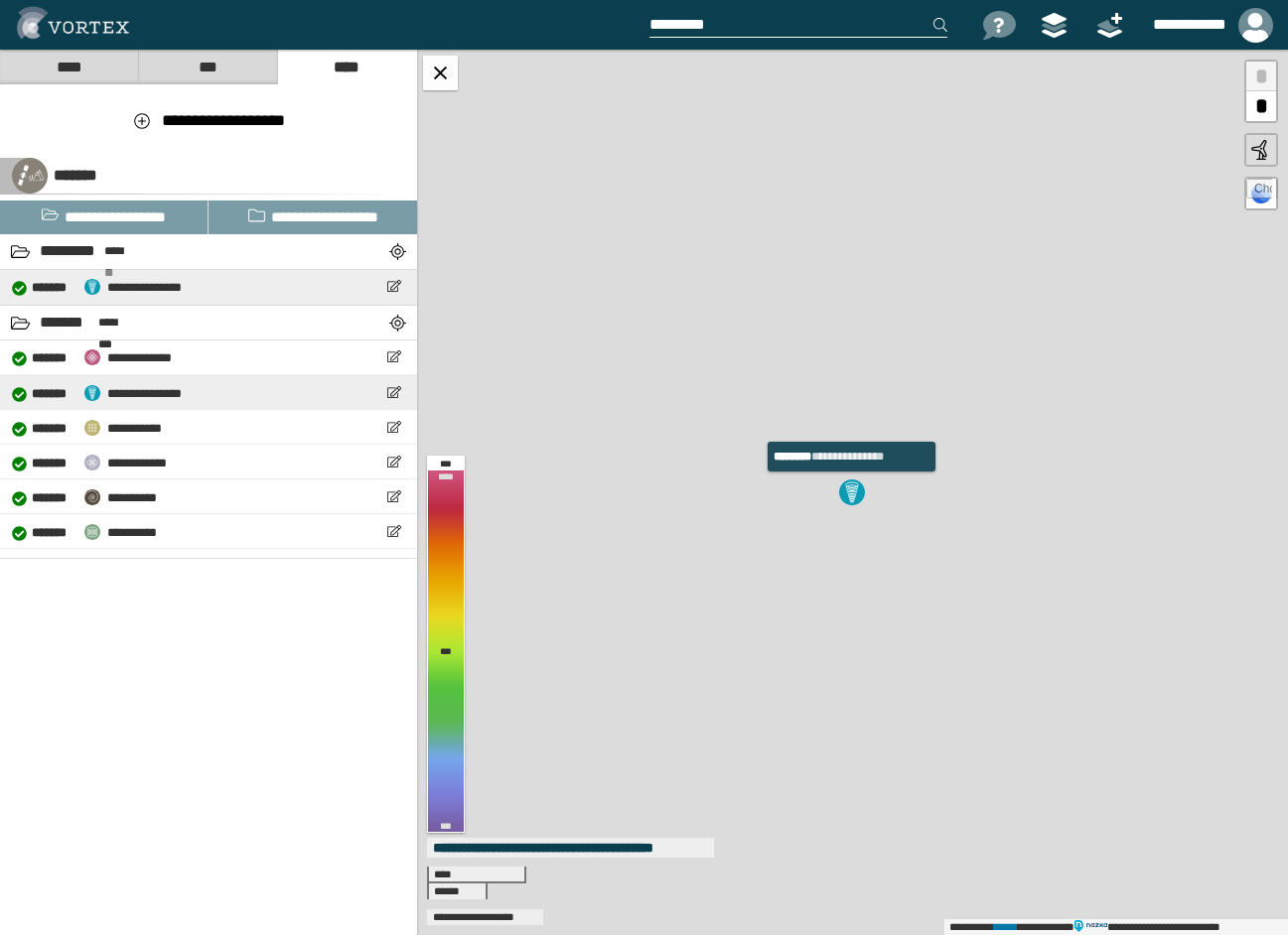 click at bounding box center (19, 288) 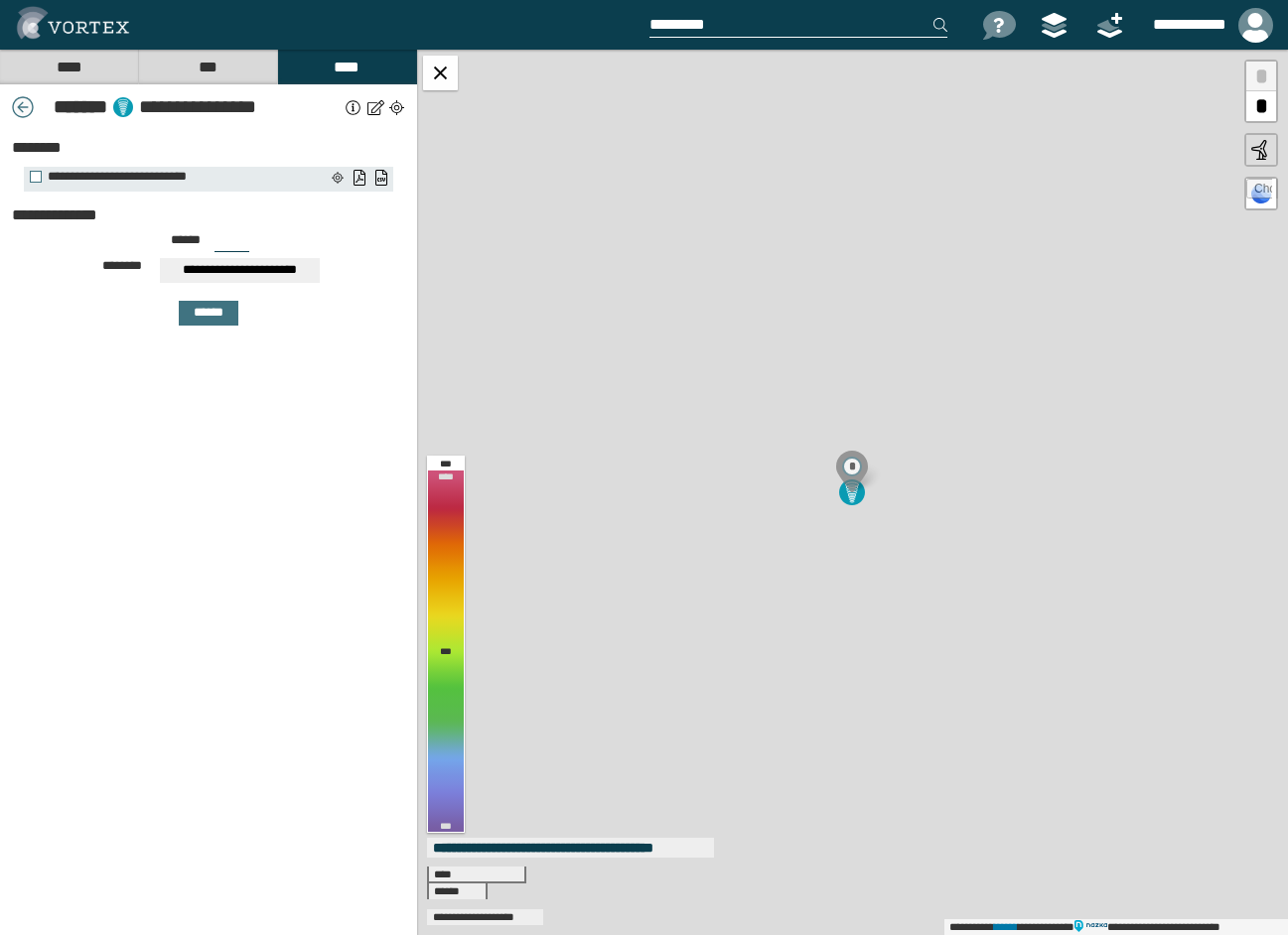 click at bounding box center [23, 107] 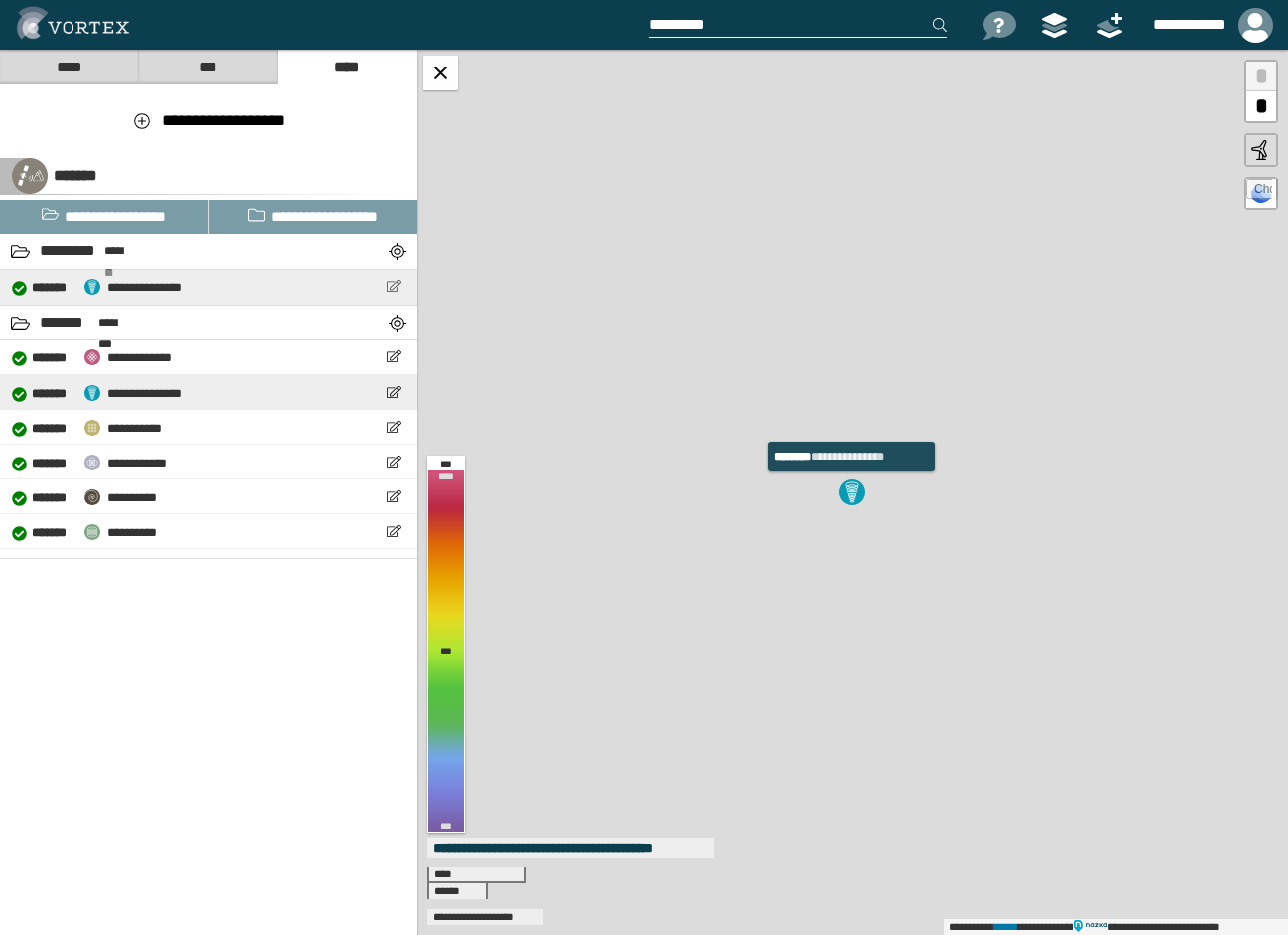 click at bounding box center (393, 286) 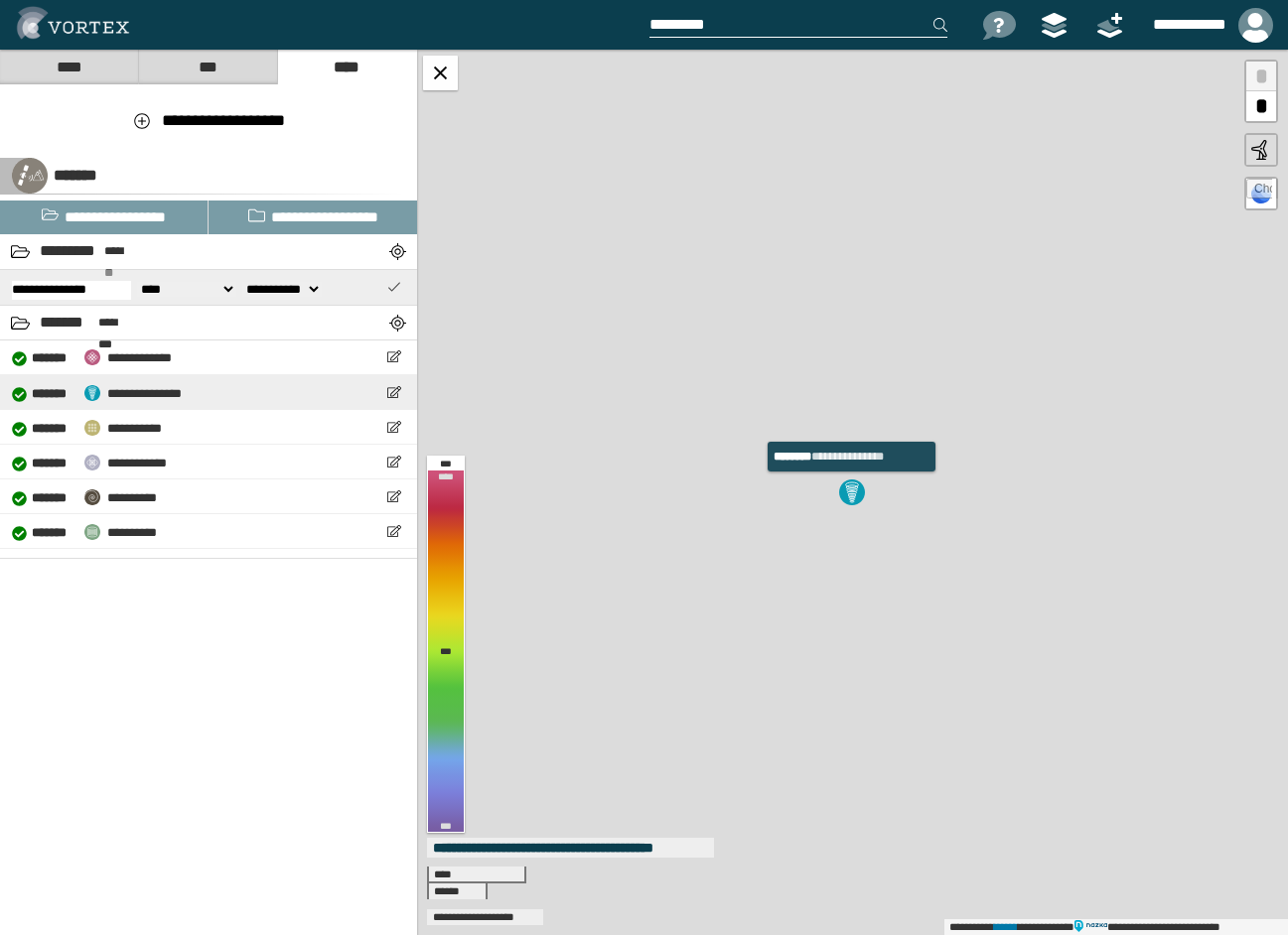 scroll, scrollTop: 0, scrollLeft: 0, axis: both 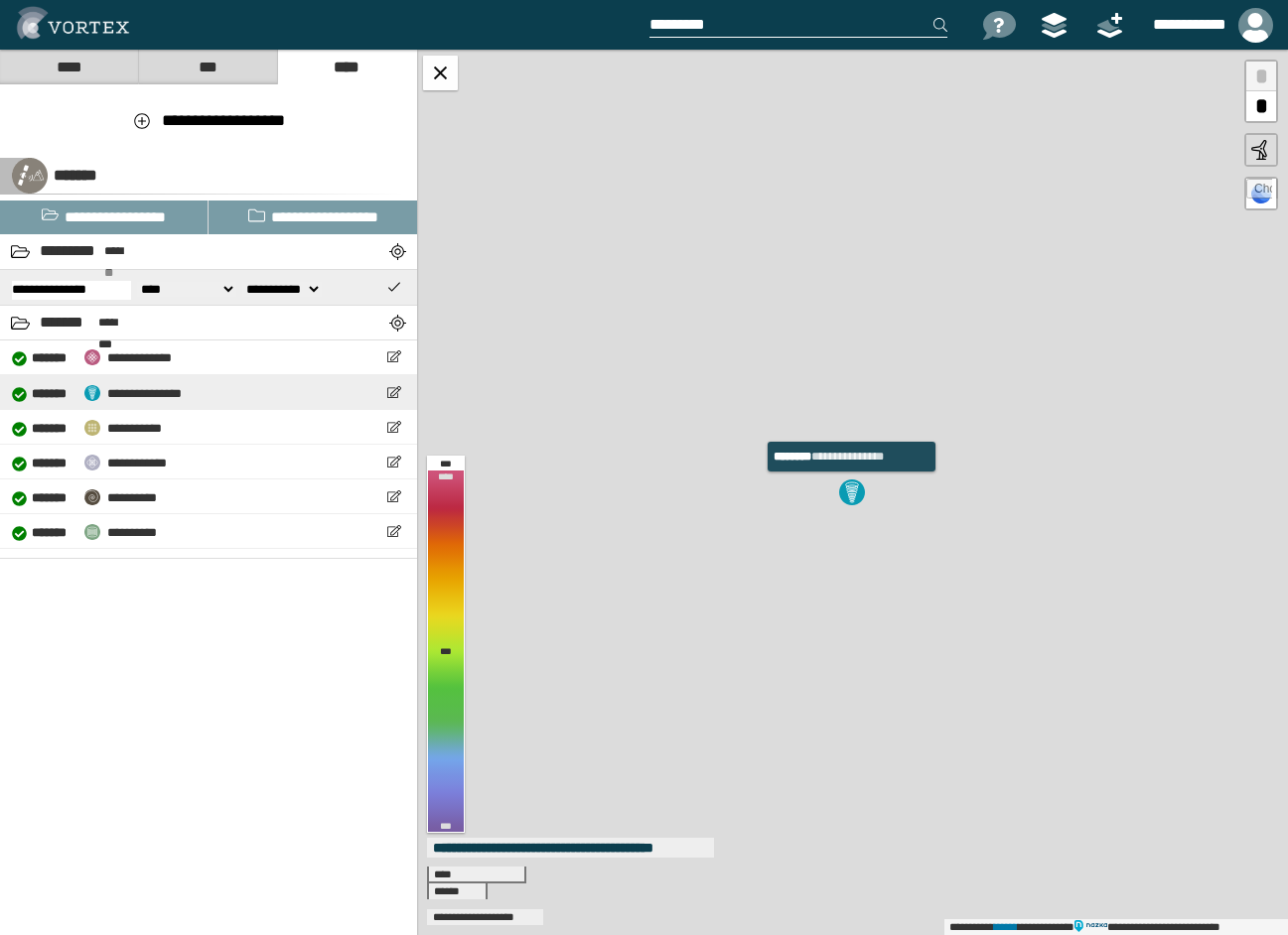 click on "**********" at bounding box center (282, 289) 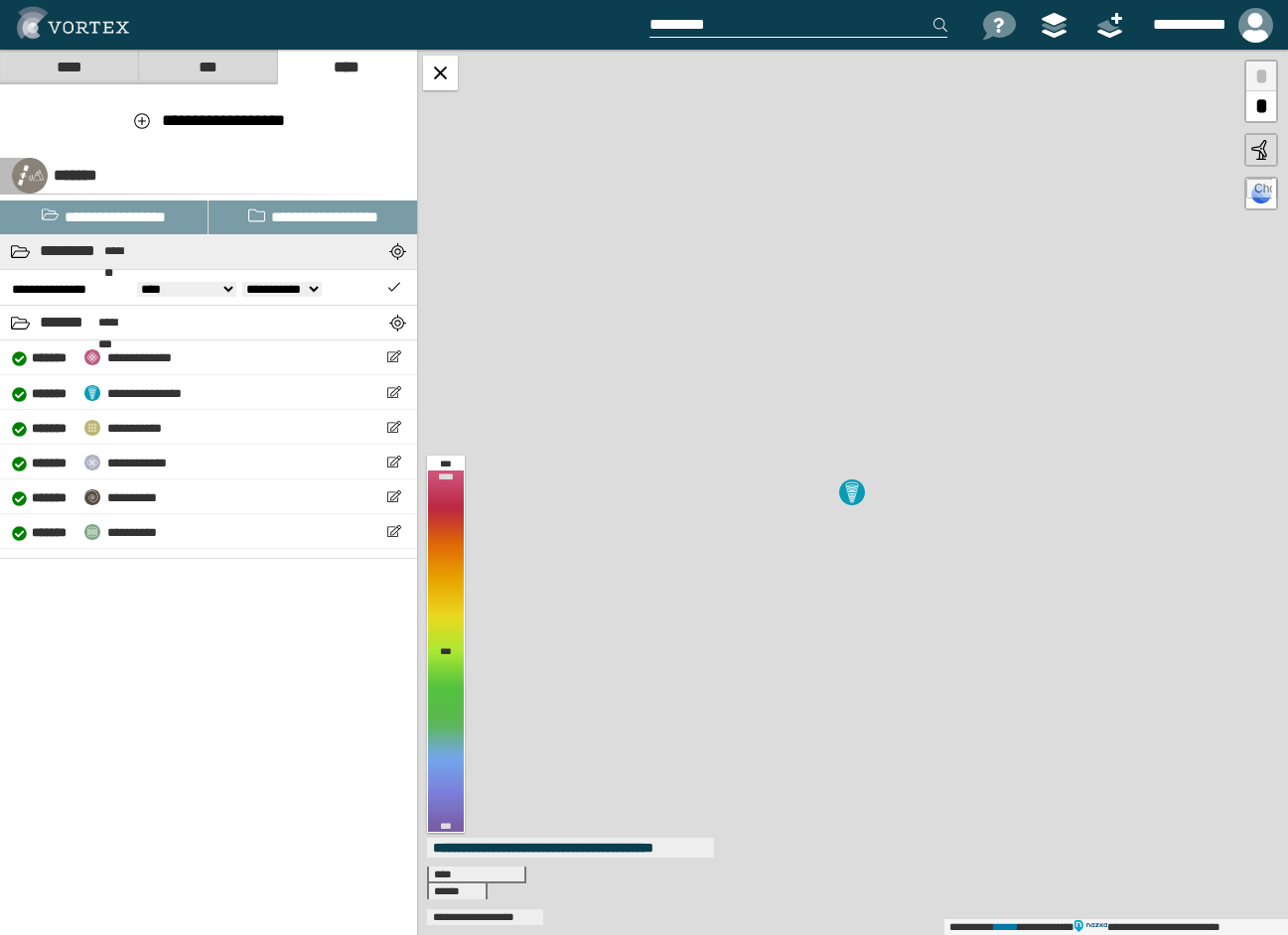 type 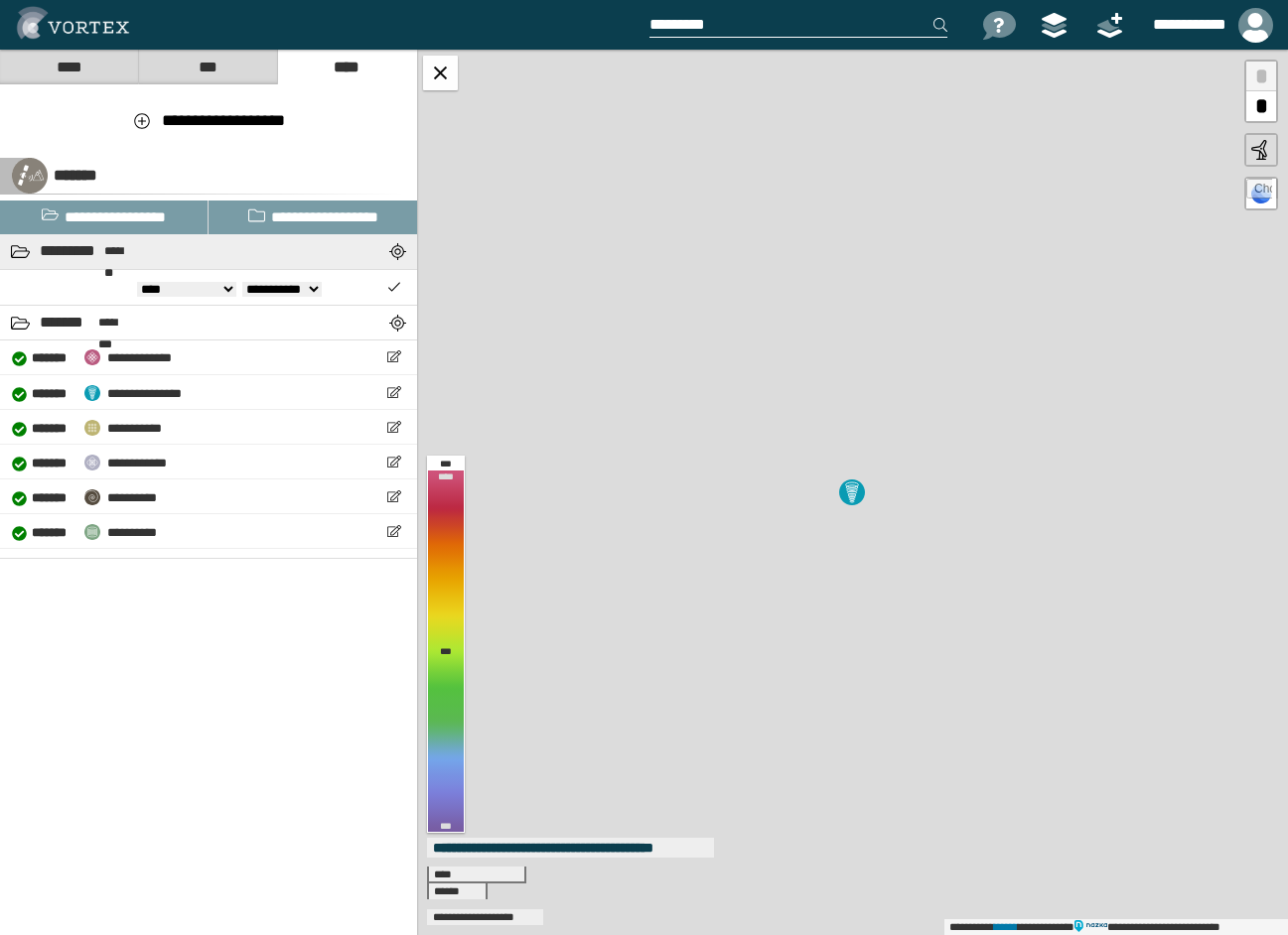 click on "********* *******" at bounding box center [164, 251] 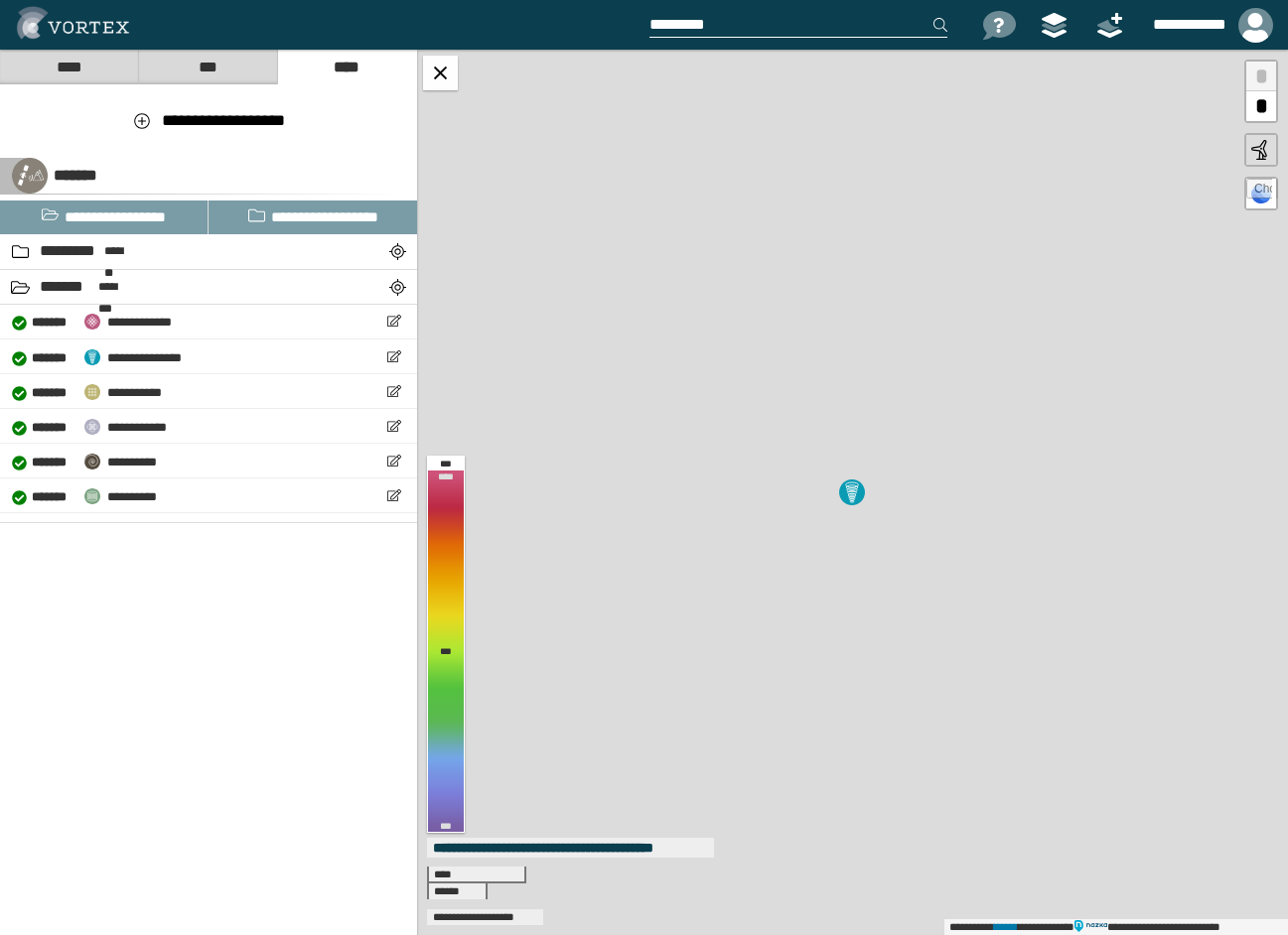 click on "***" at bounding box center (208, 67) 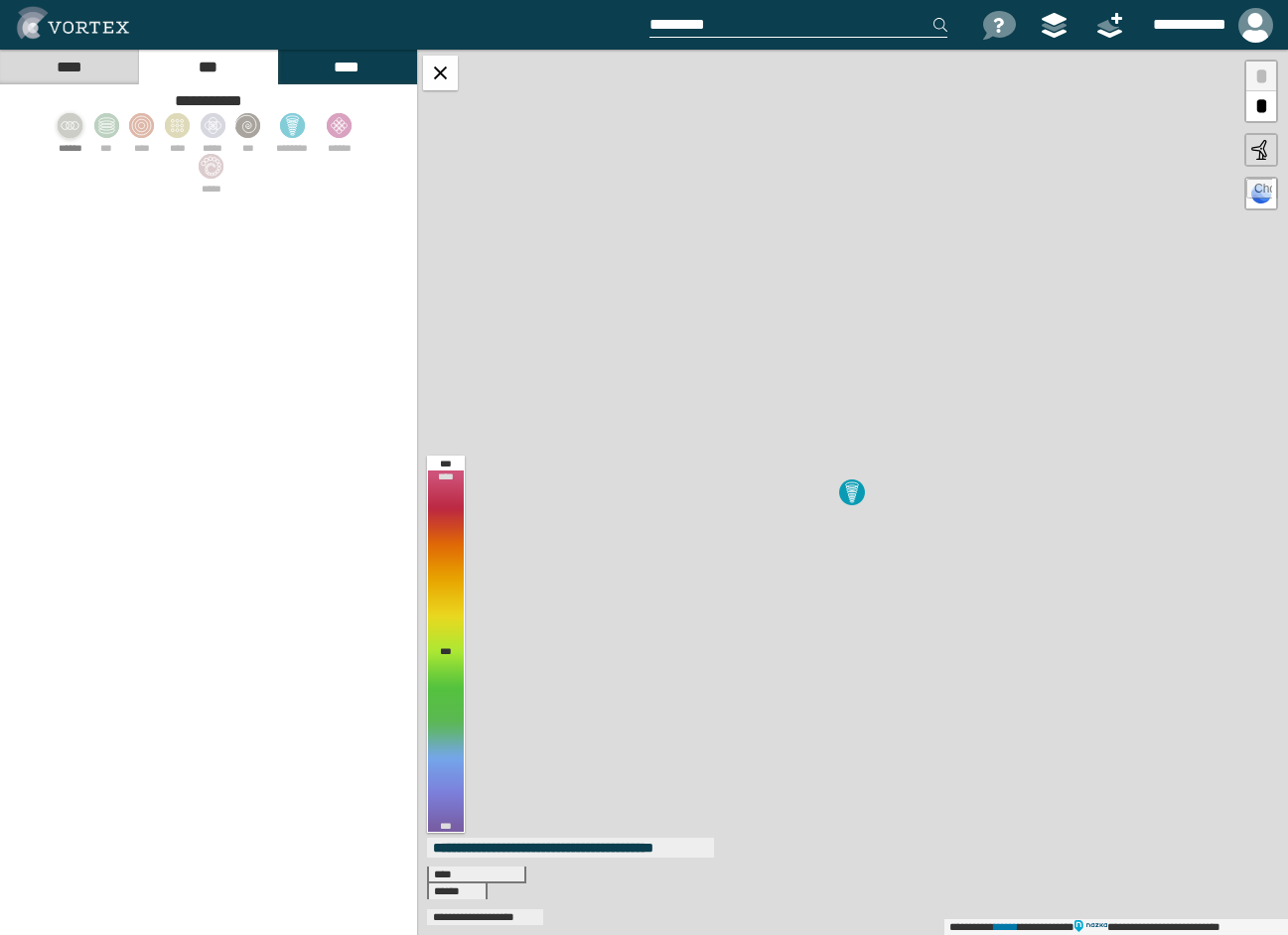 click 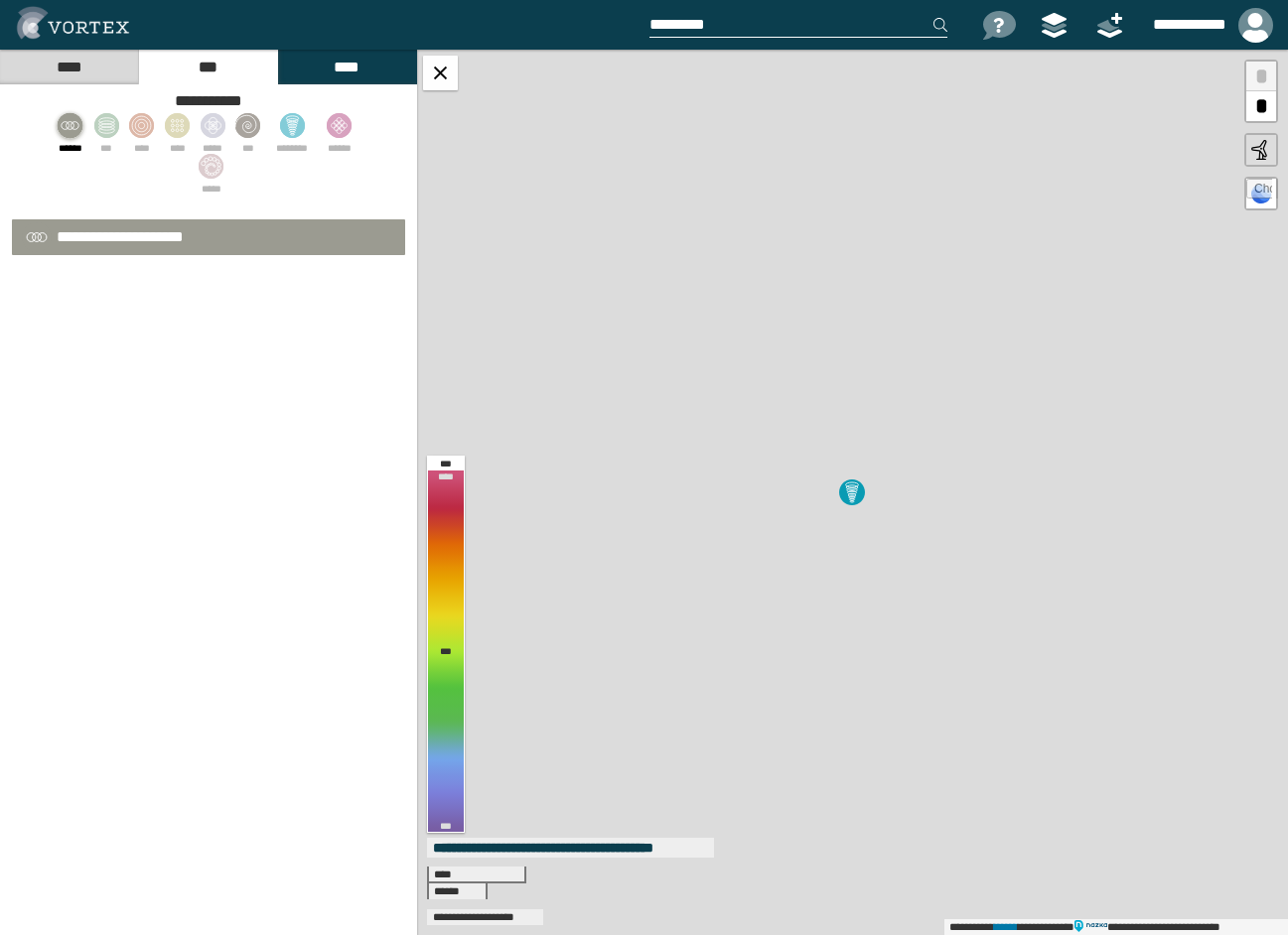 select on "**" 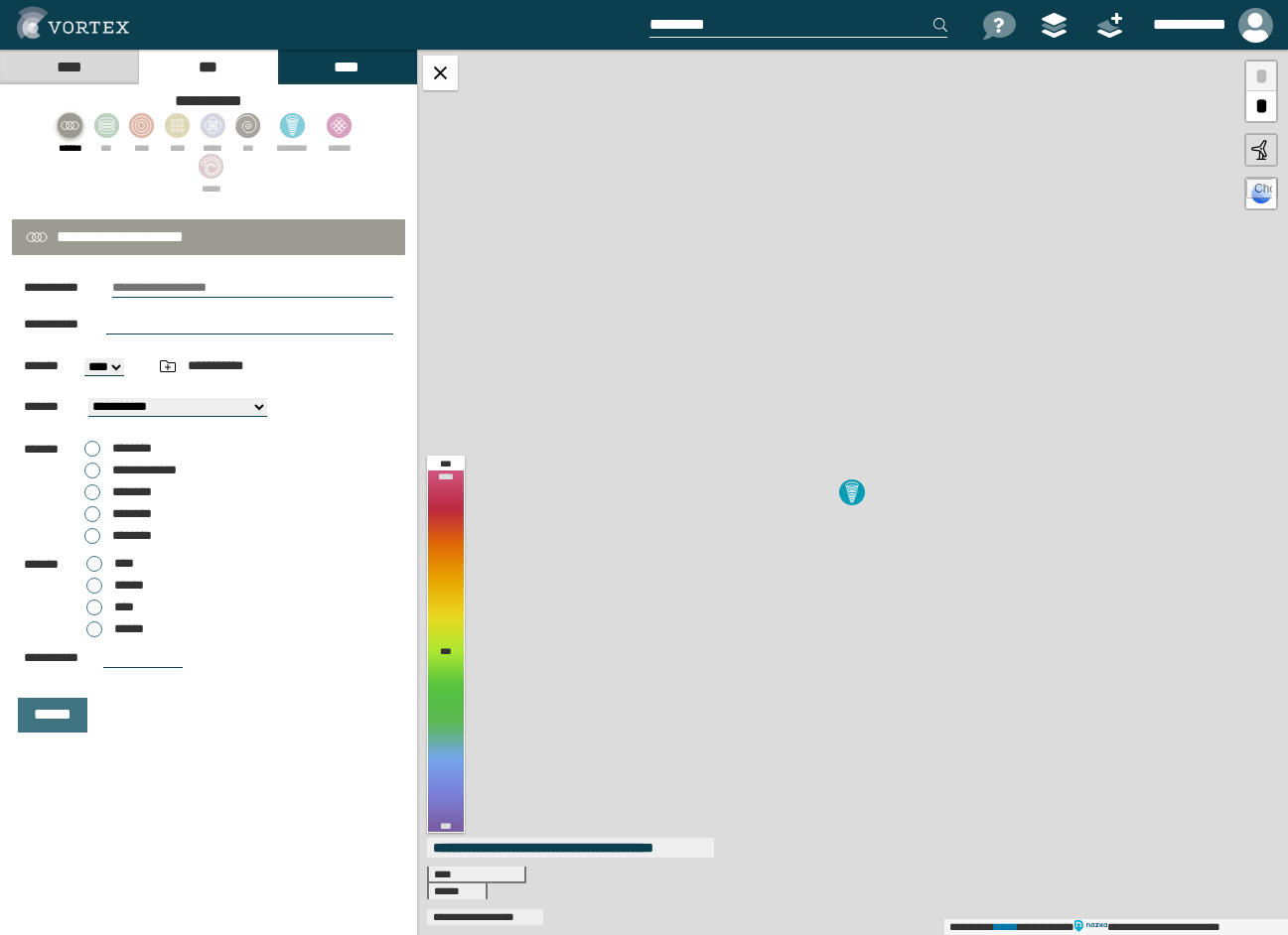 click at bounding box center [252, 288] 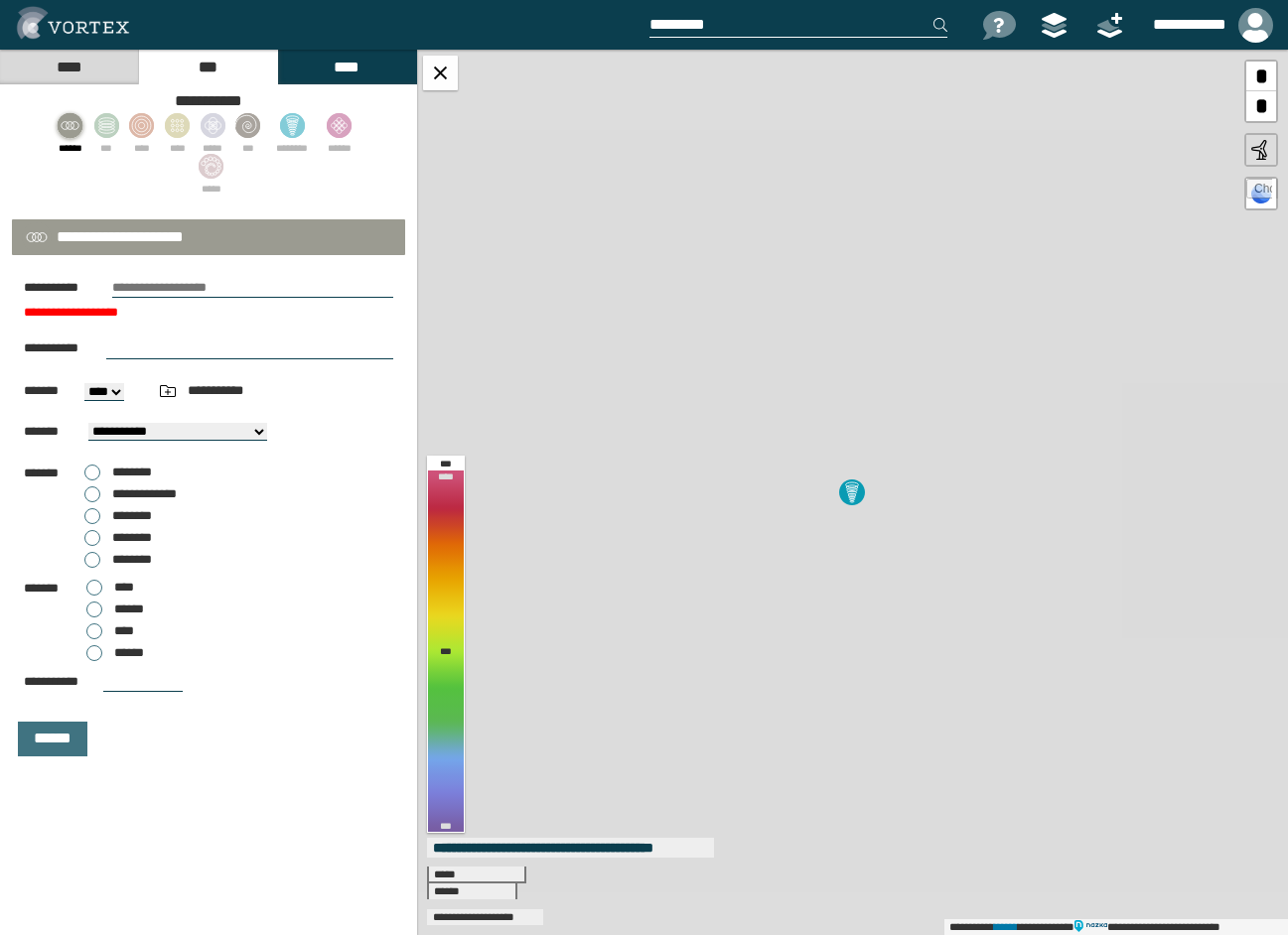 click on "*" at bounding box center (1261, 106) 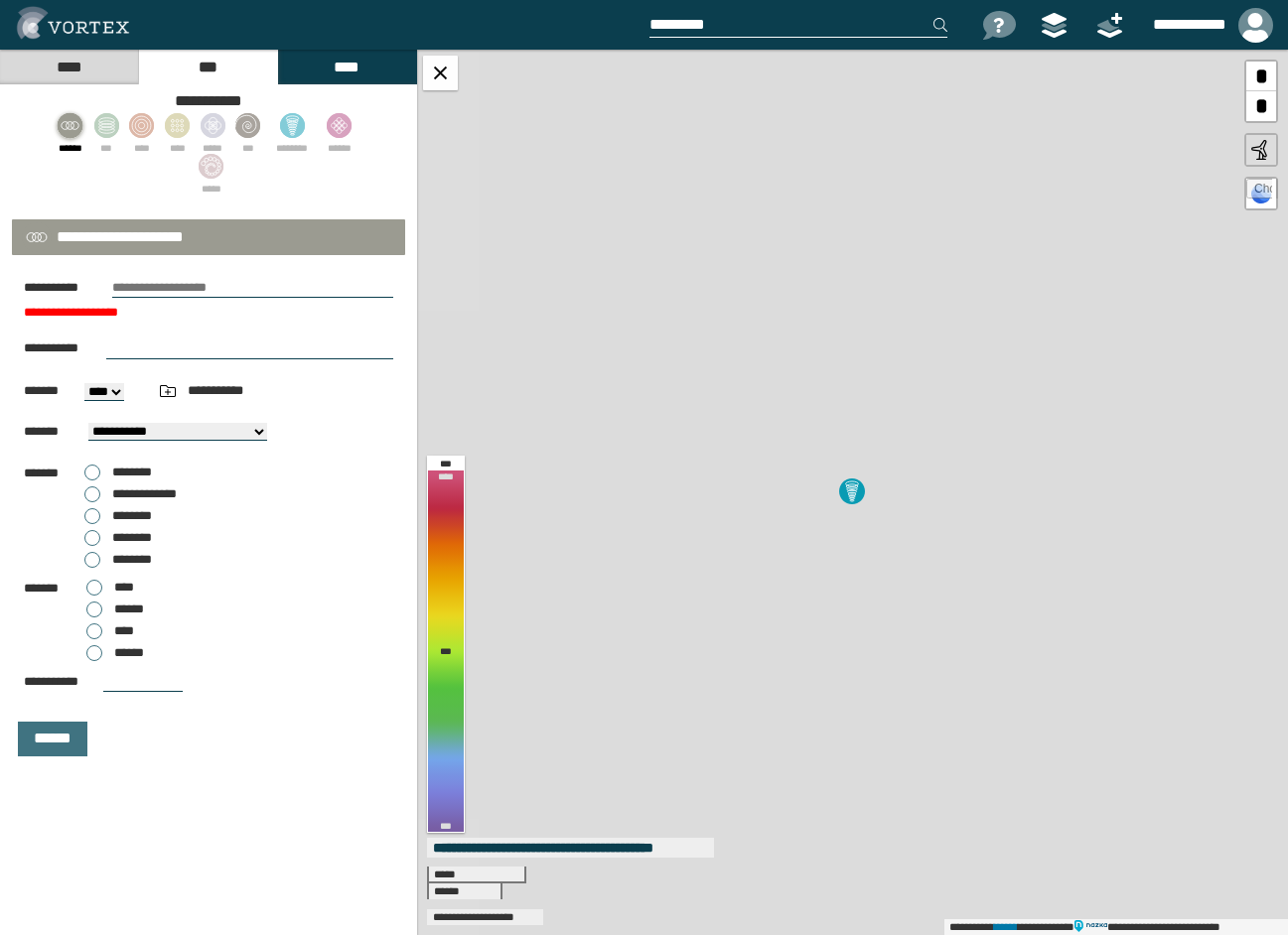 click on "*" at bounding box center (1261, 106) 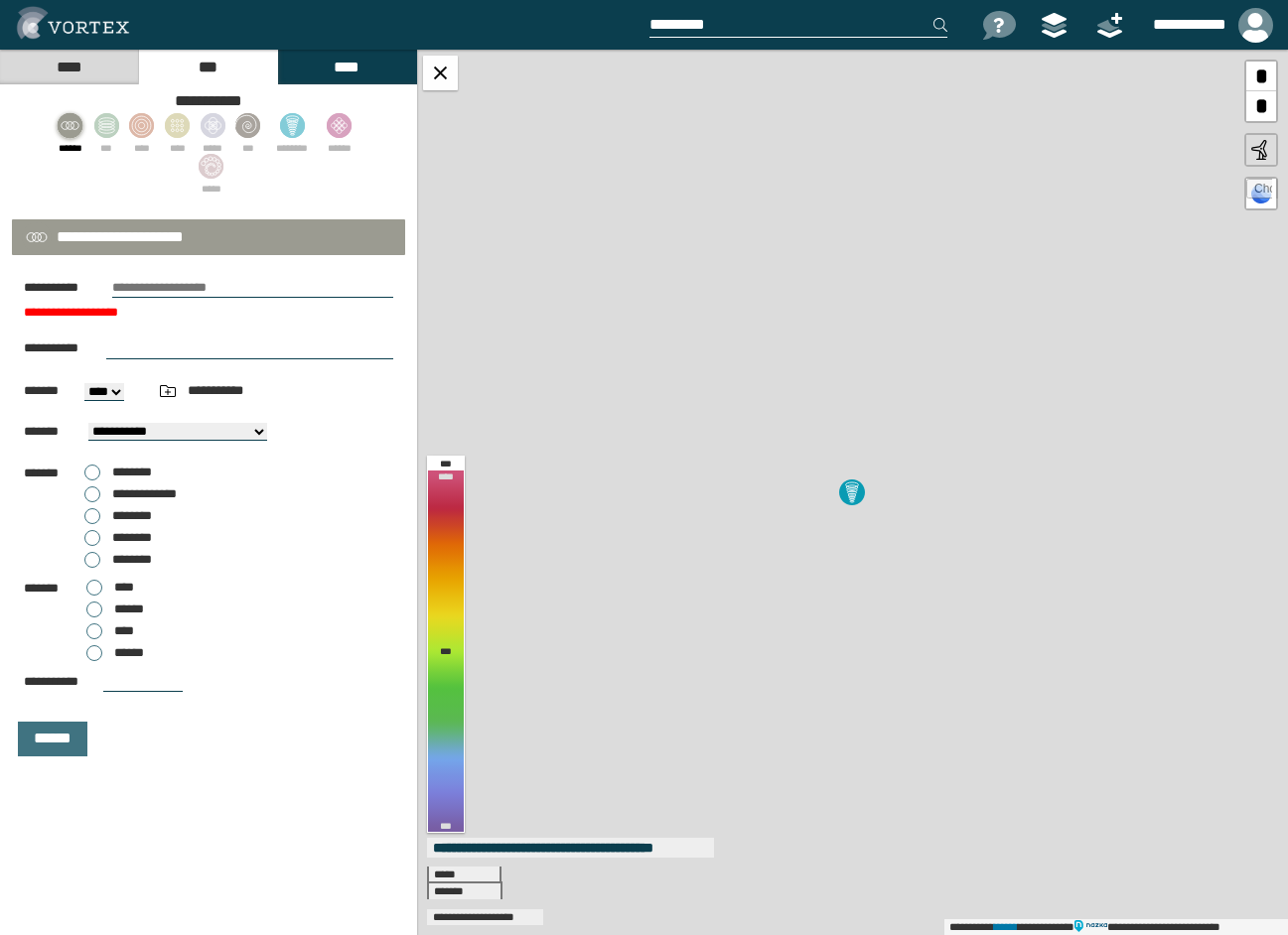 click on "*" at bounding box center (1261, 106) 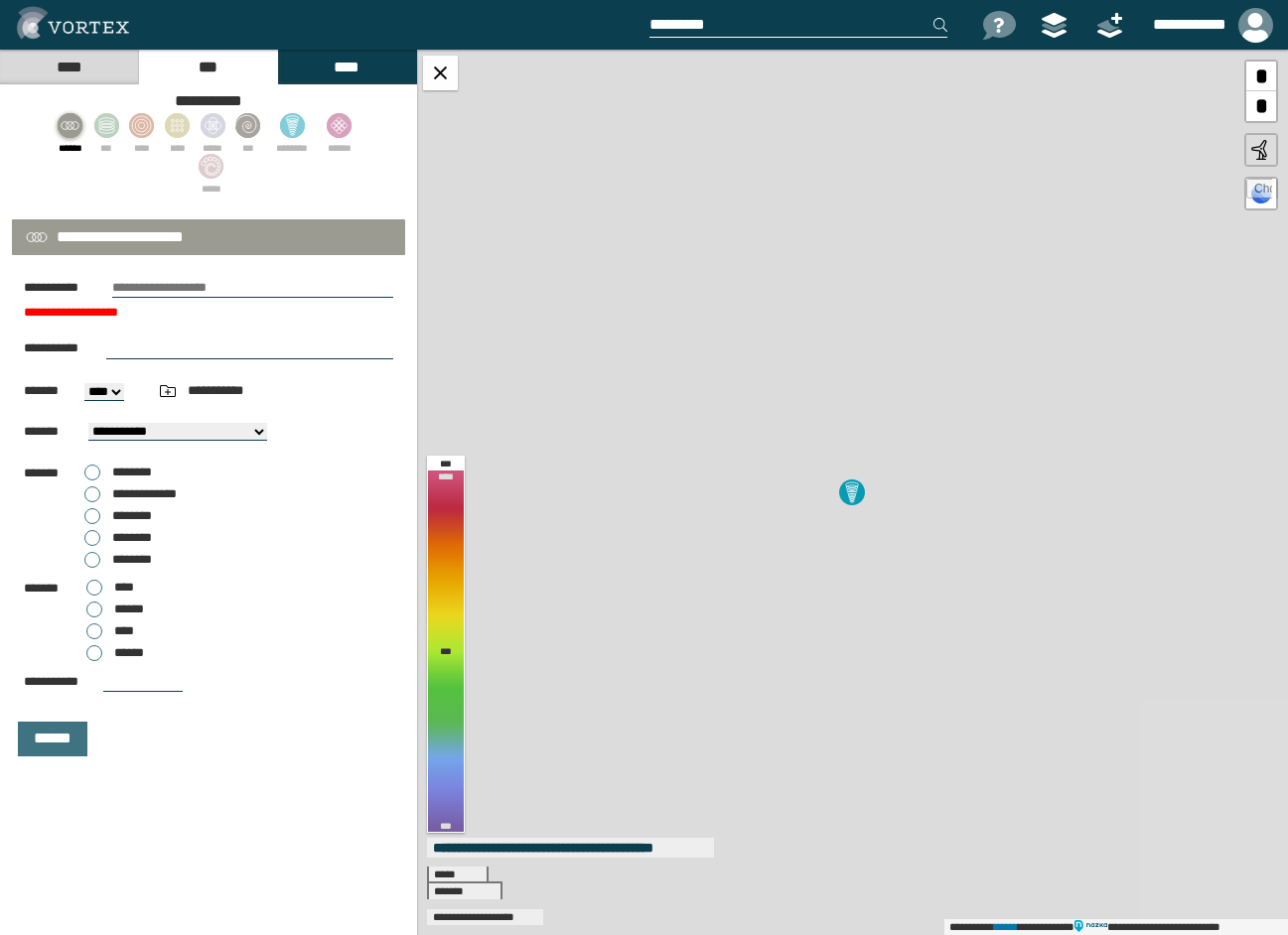 click on "**********" at bounding box center [852, 492] 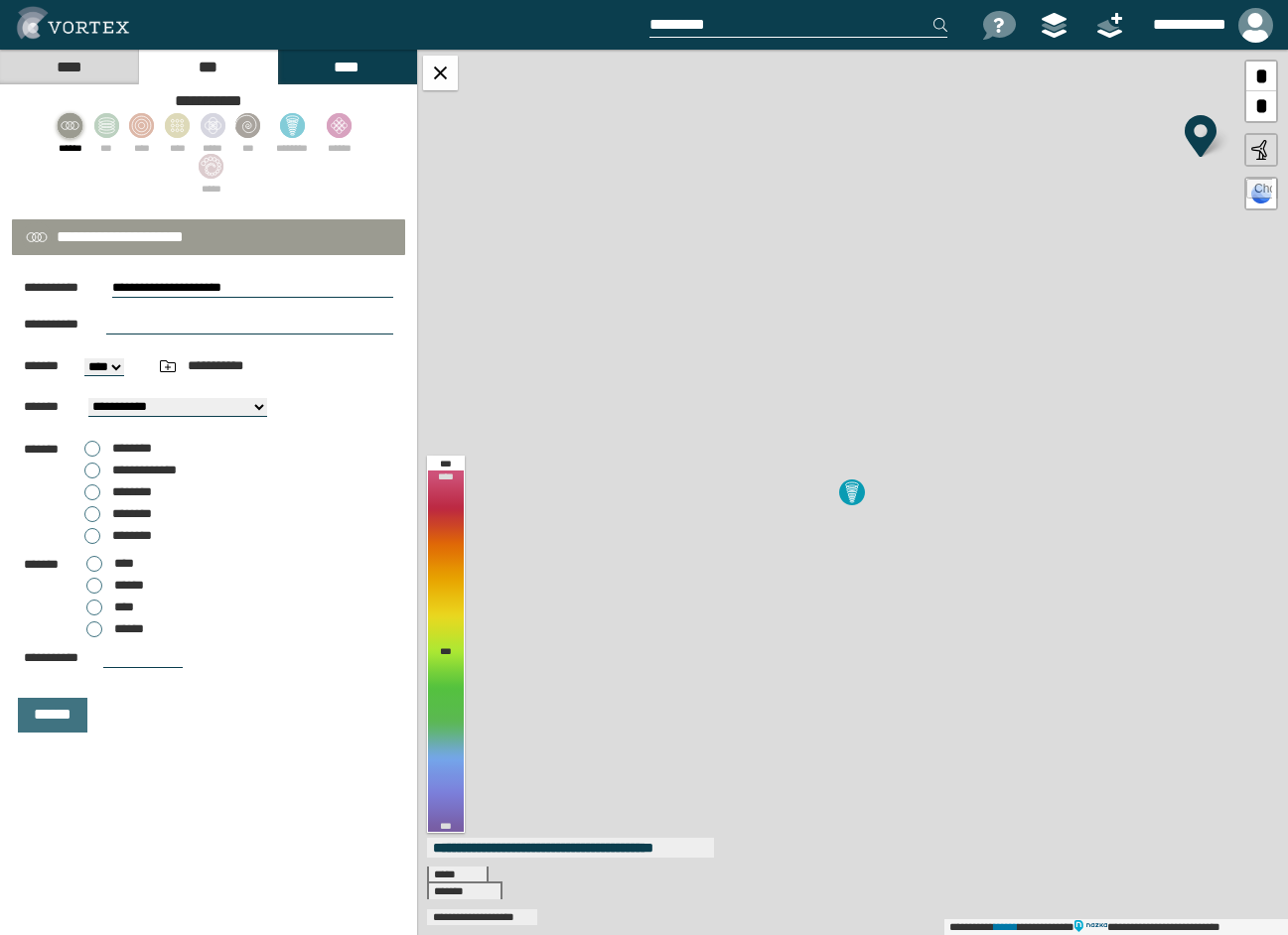 click on "*" at bounding box center (1261, 106) 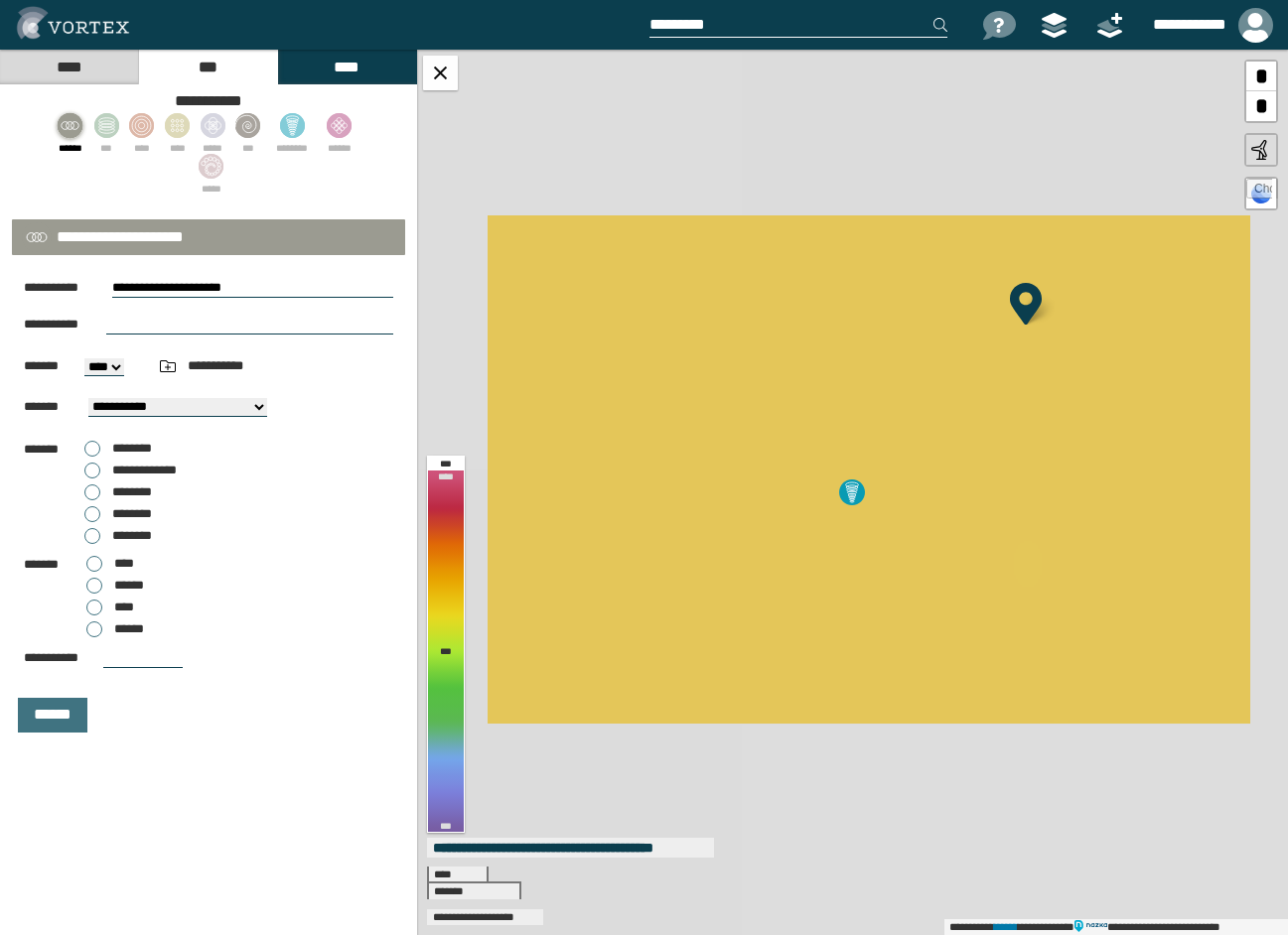click on "*" at bounding box center (1261, 106) 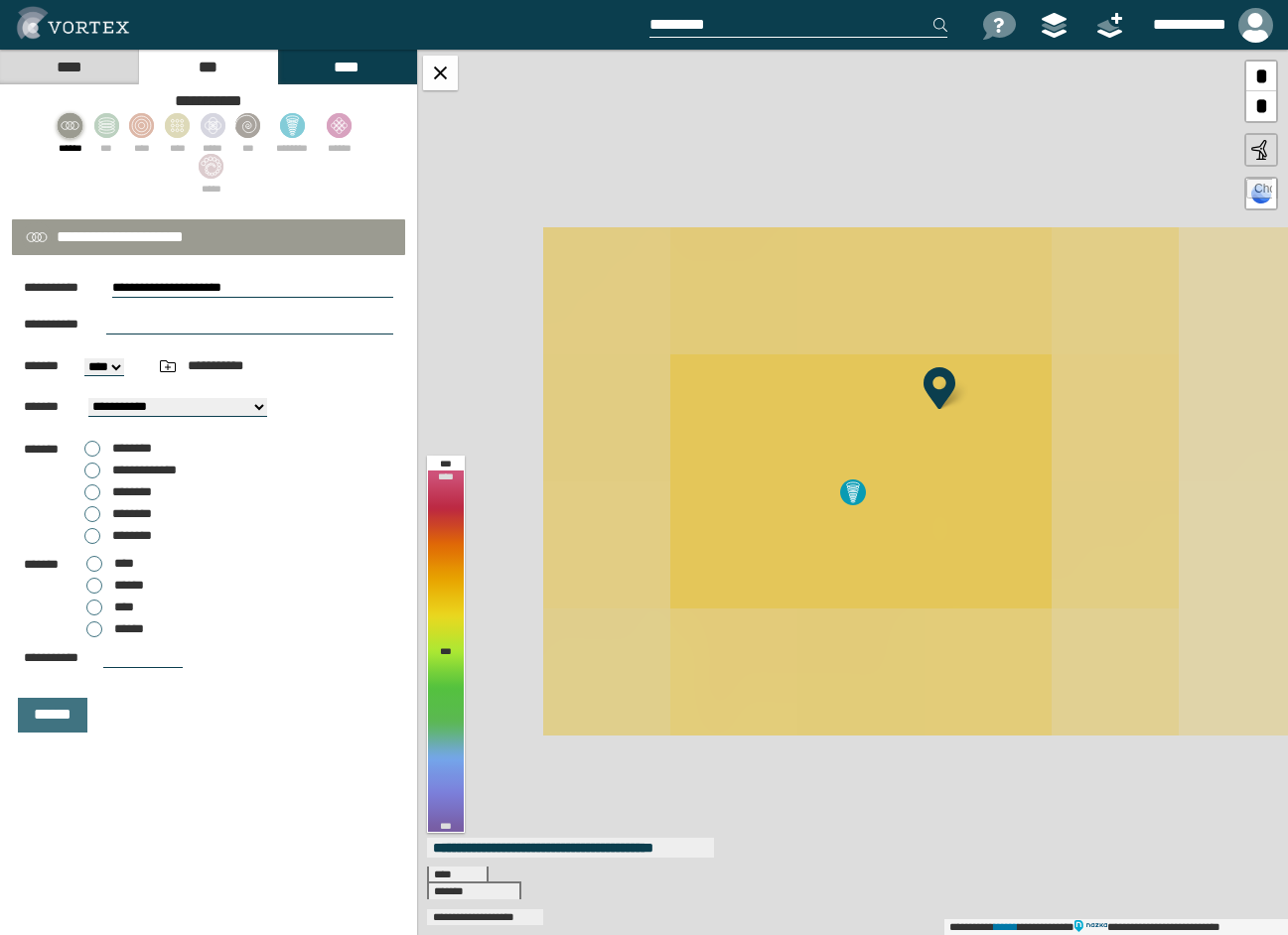 click on "*" at bounding box center (1261, 106) 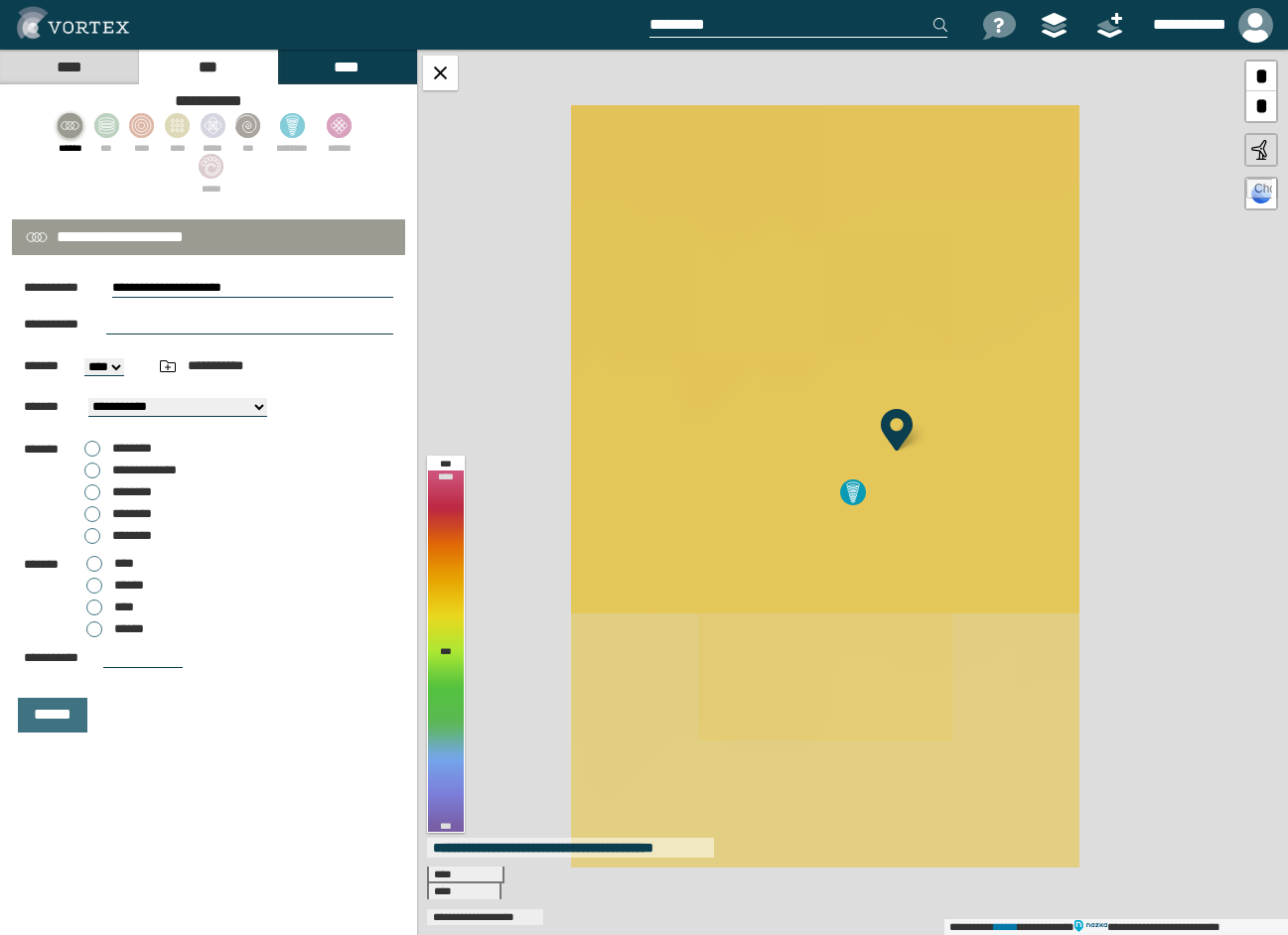 click on "*" at bounding box center [1261, 106] 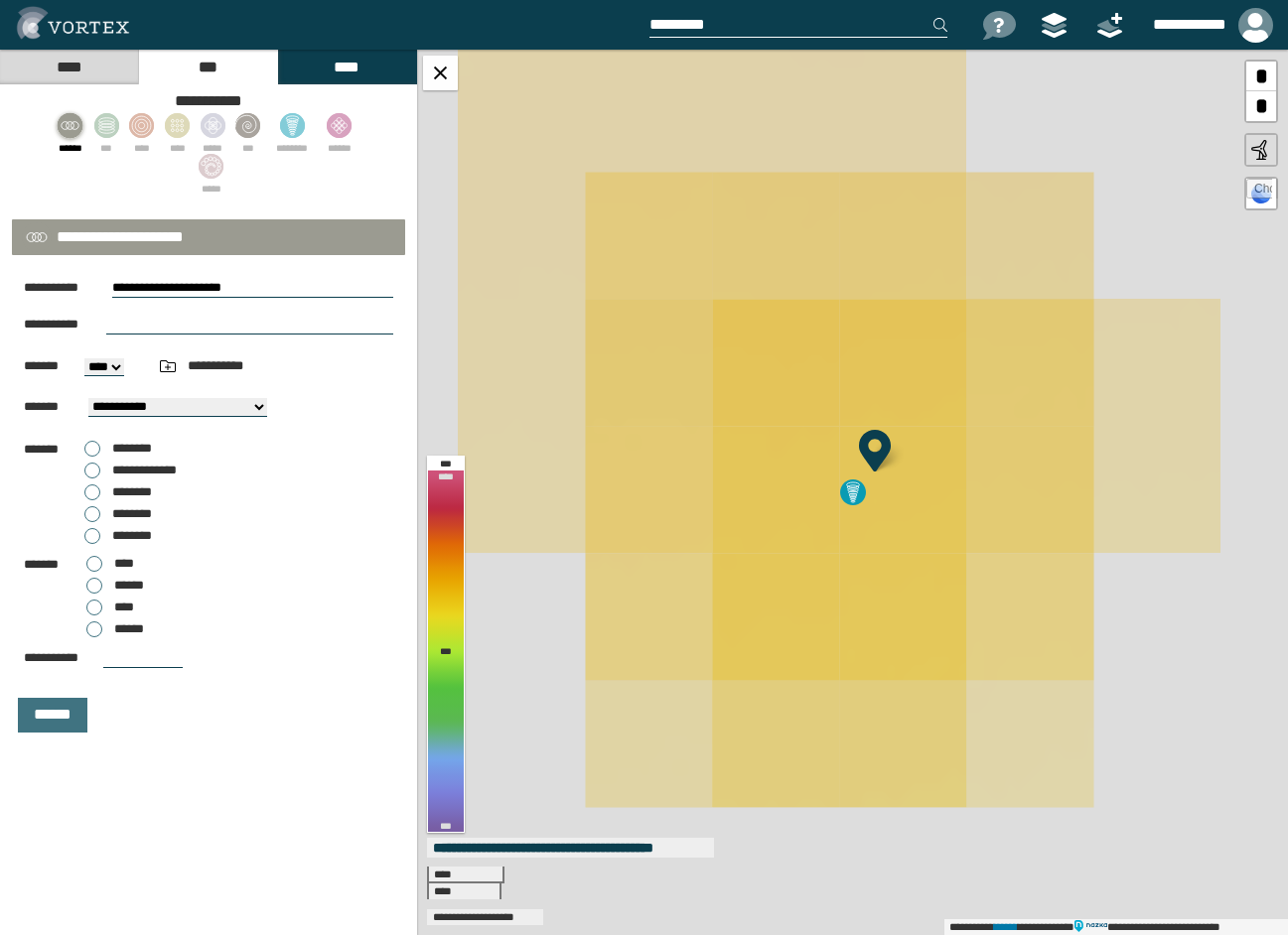 click on "*" at bounding box center (1261, 106) 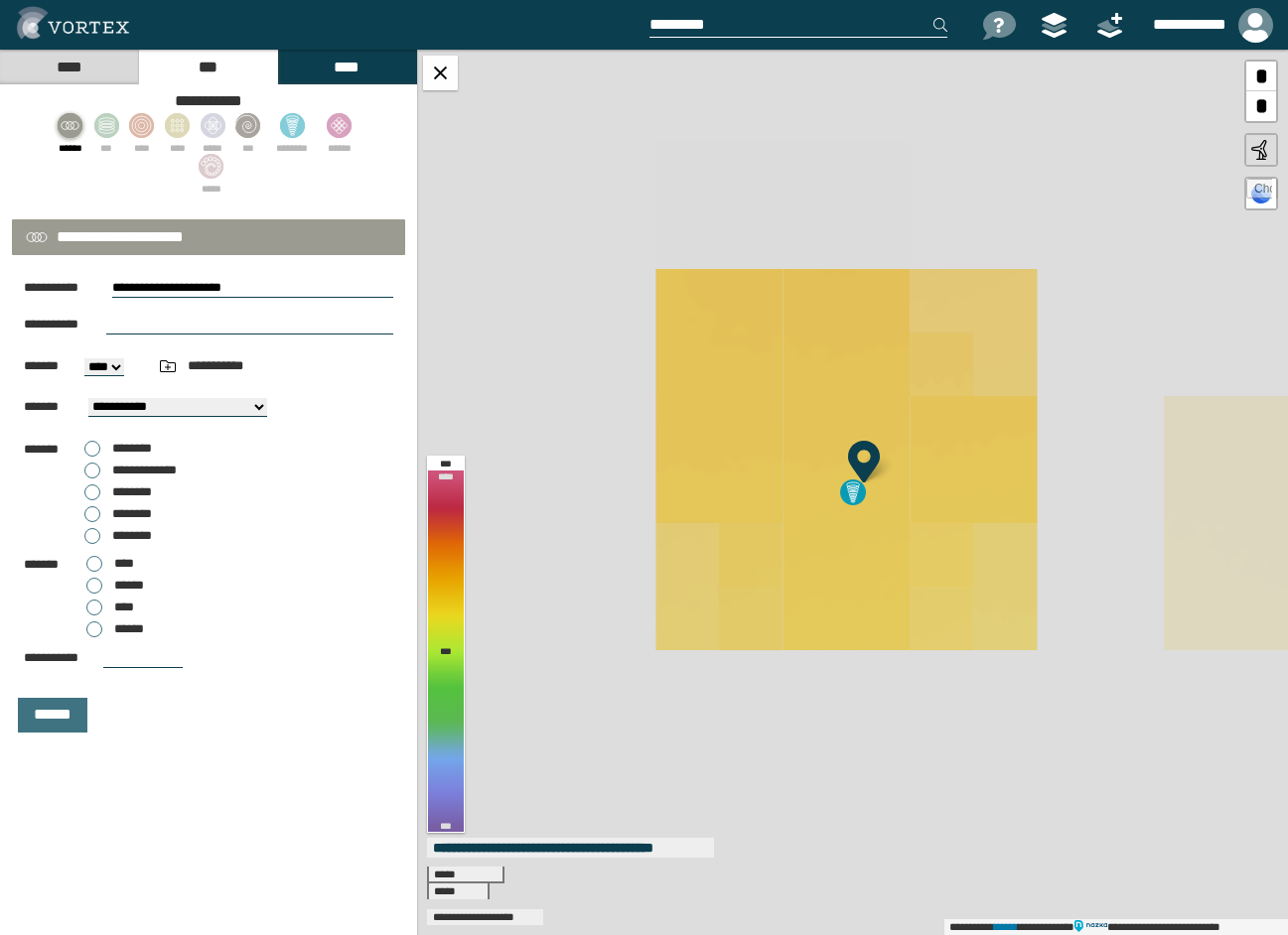 click on "*" at bounding box center [1261, 106] 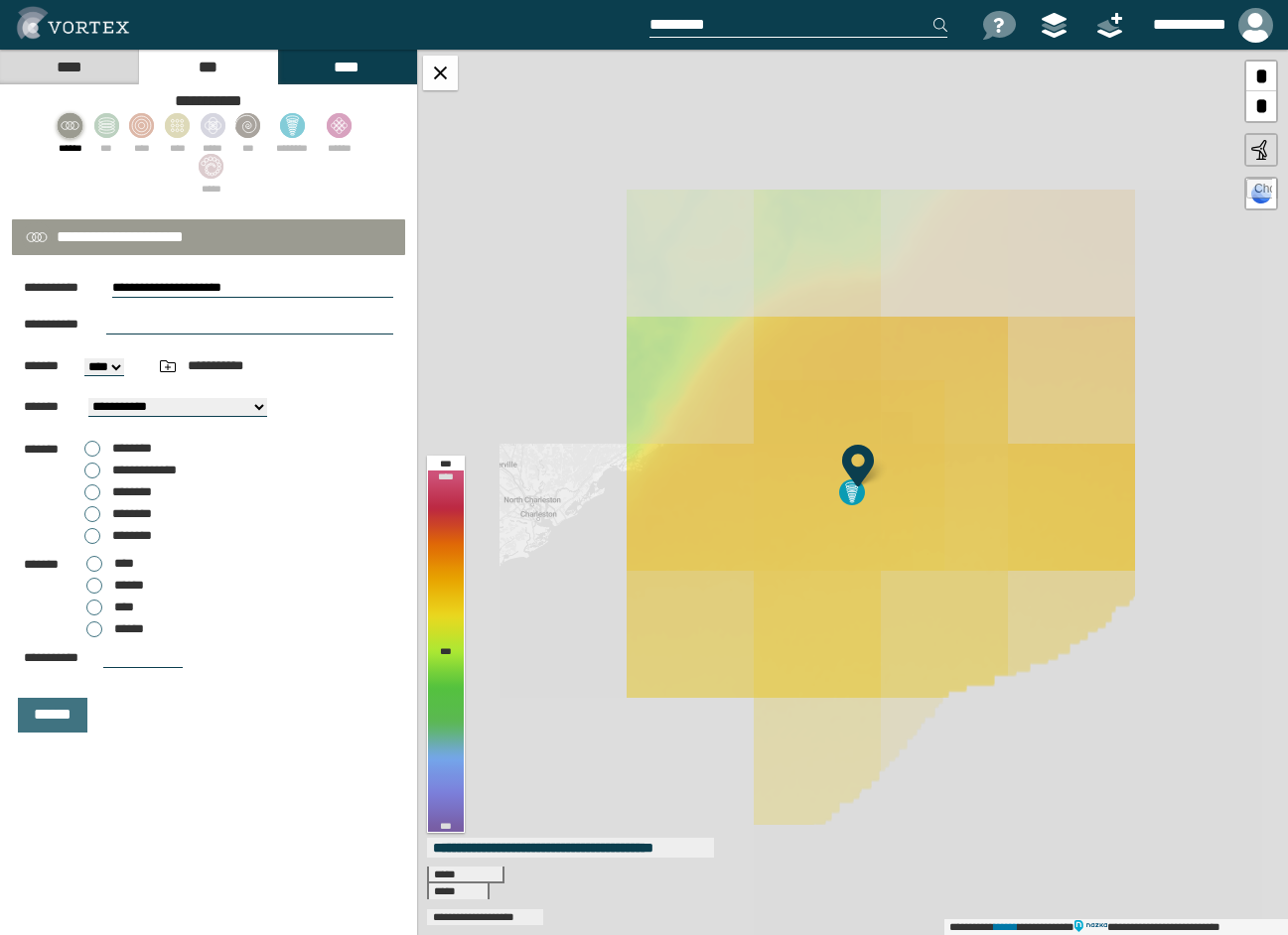 click on "*" at bounding box center (1261, 106) 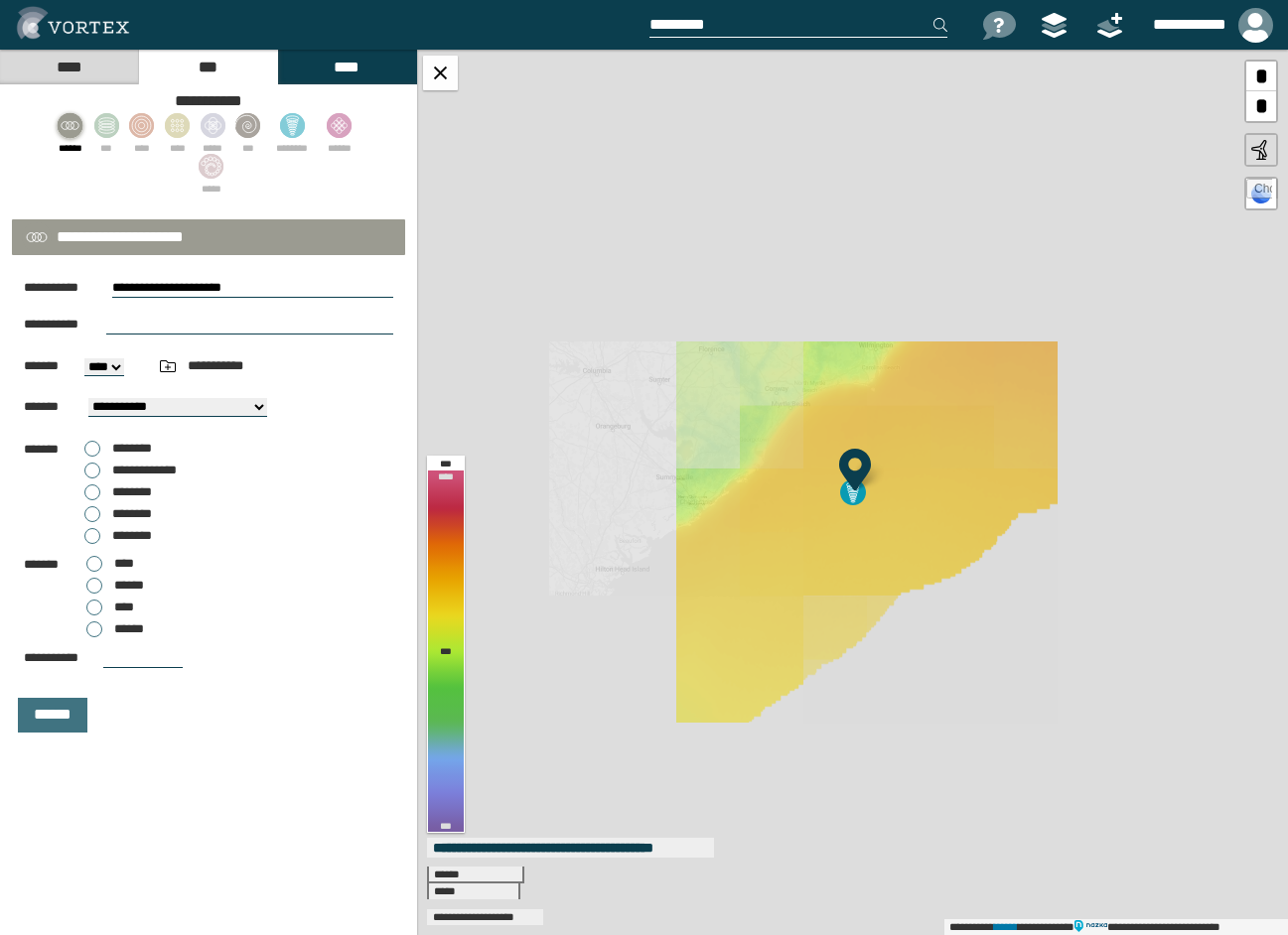 click on "*" at bounding box center [1261, 106] 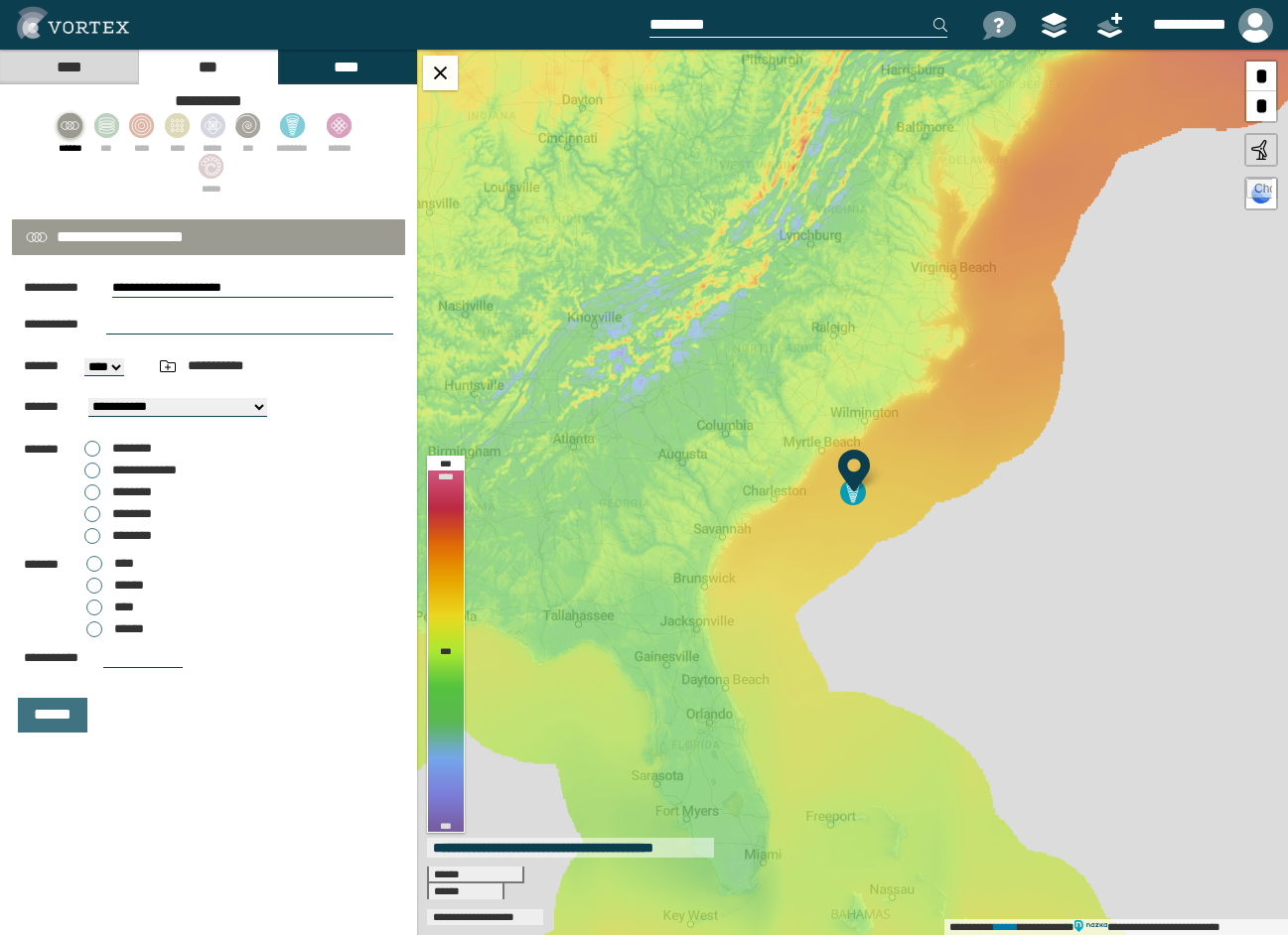 click on "*" at bounding box center (1261, 106) 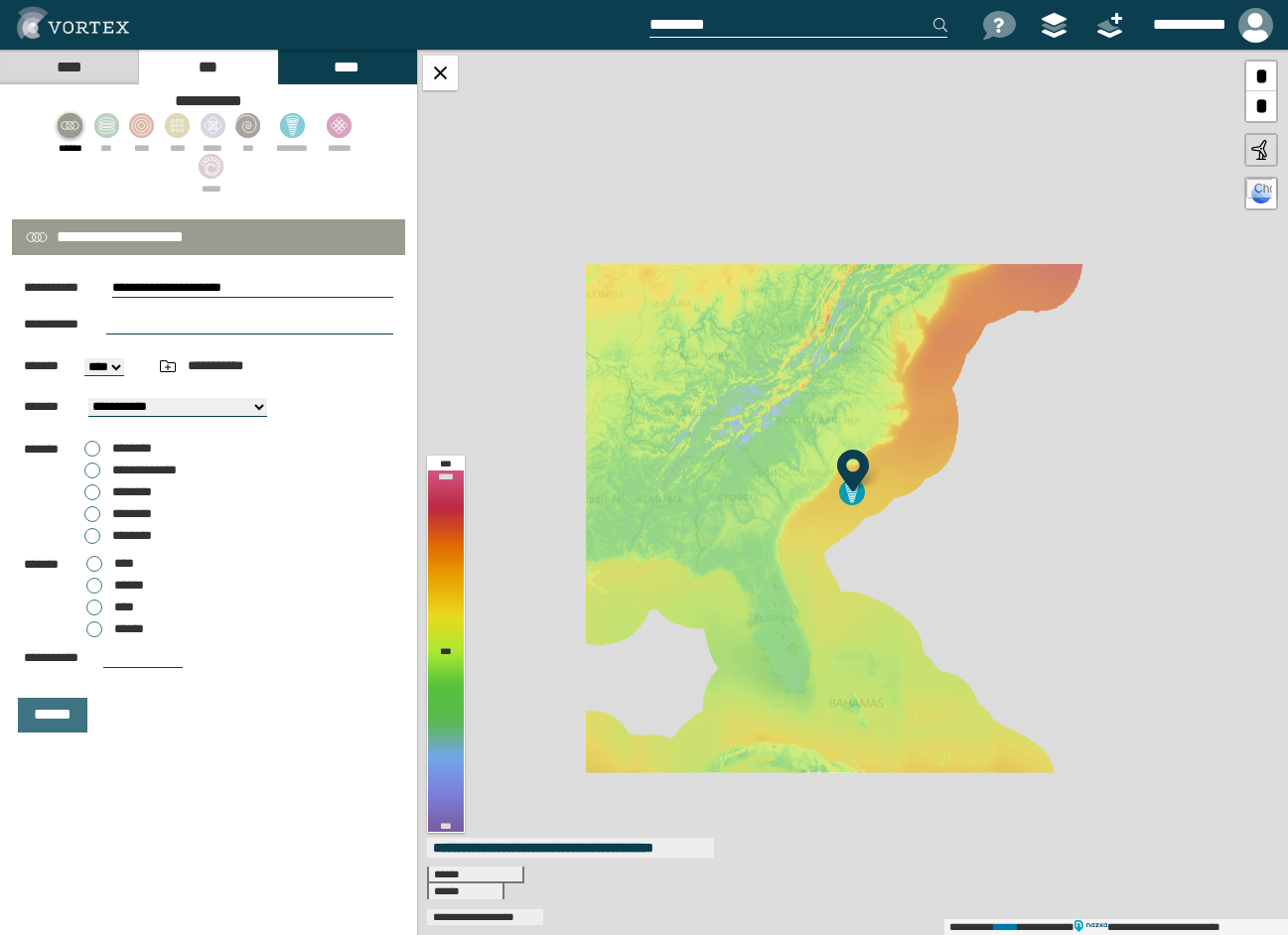 click on "*" at bounding box center (1261, 106) 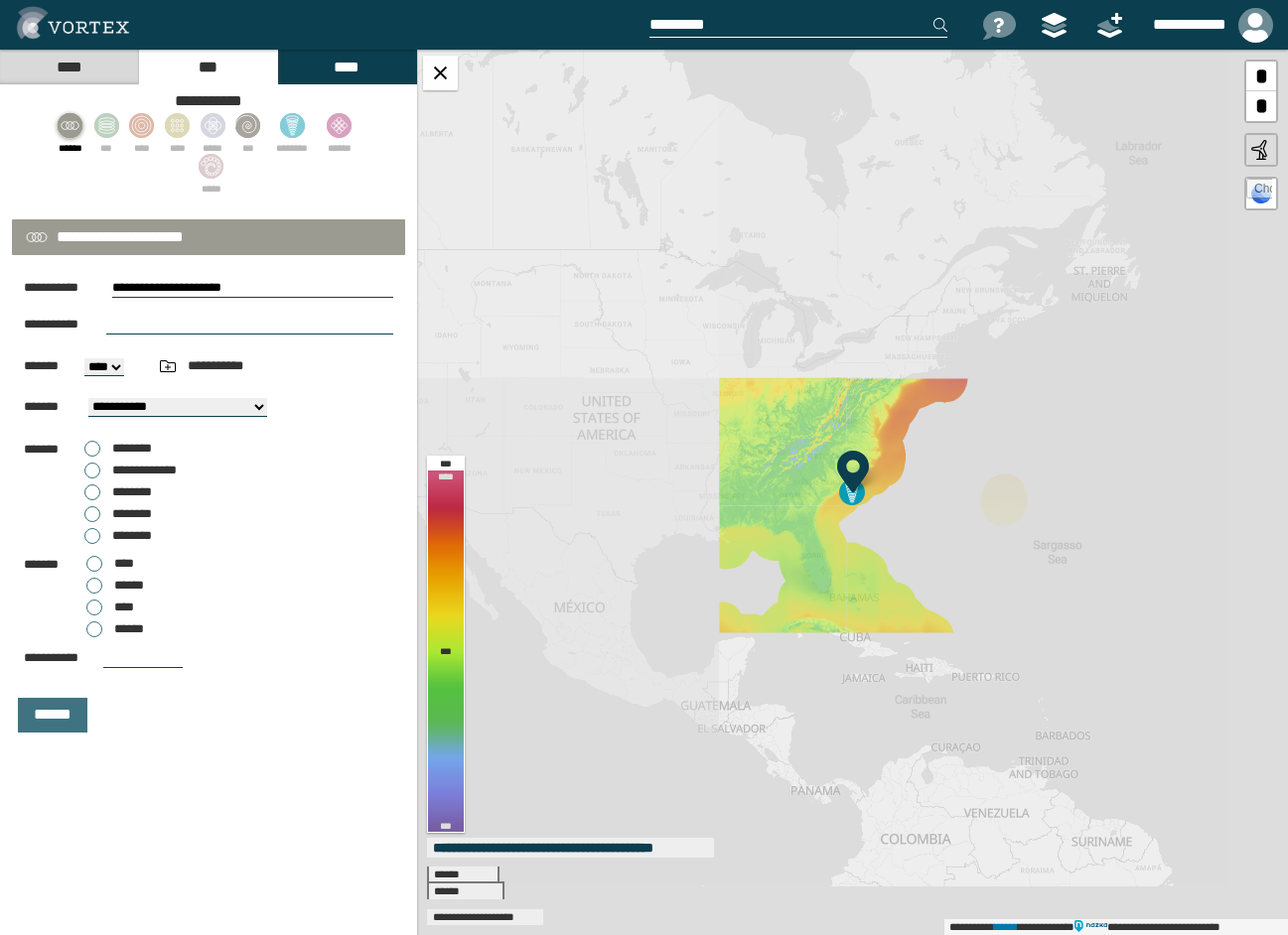 click on "*" at bounding box center (1261, 106) 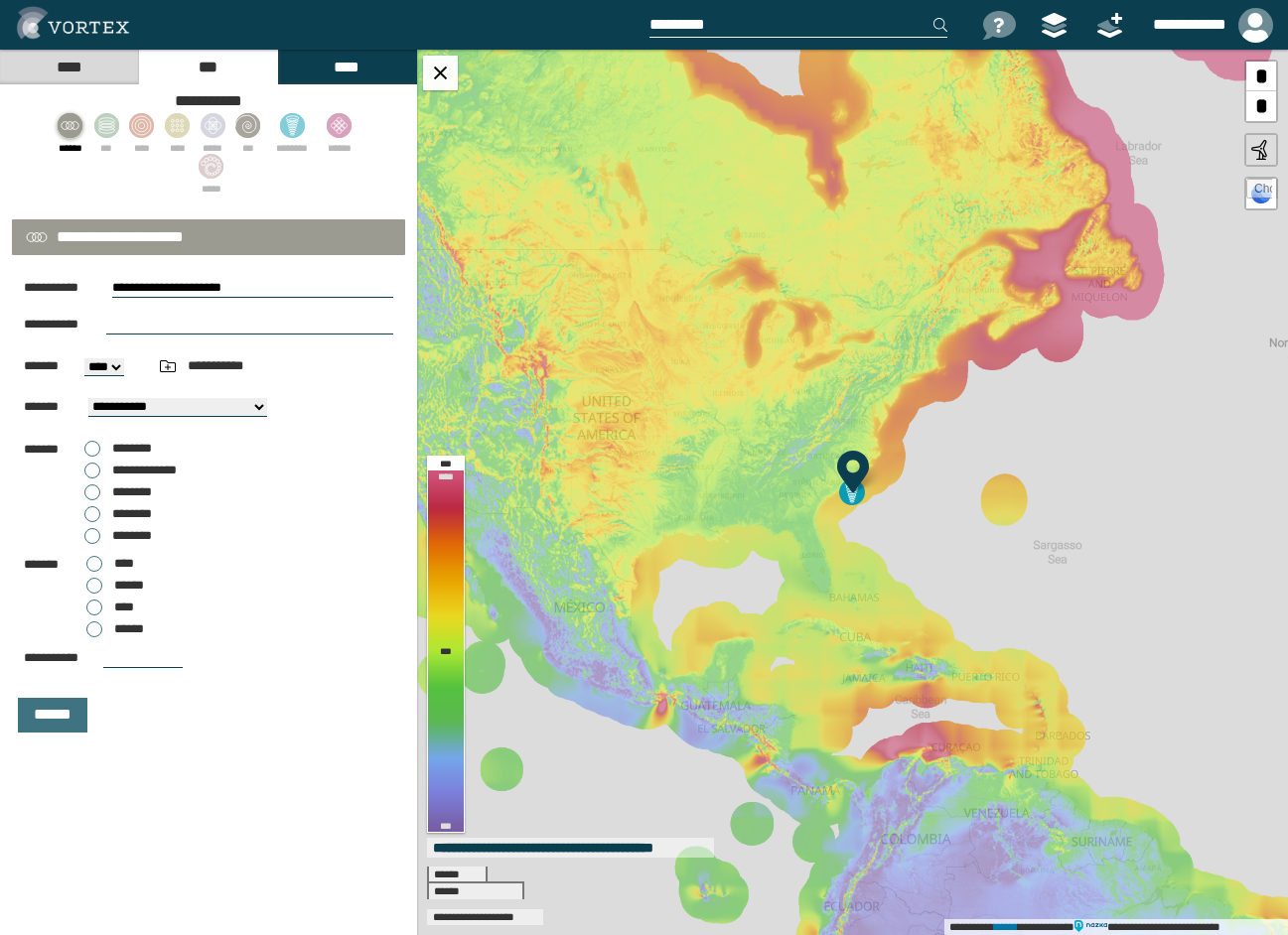 click on "*" at bounding box center (1261, 106) 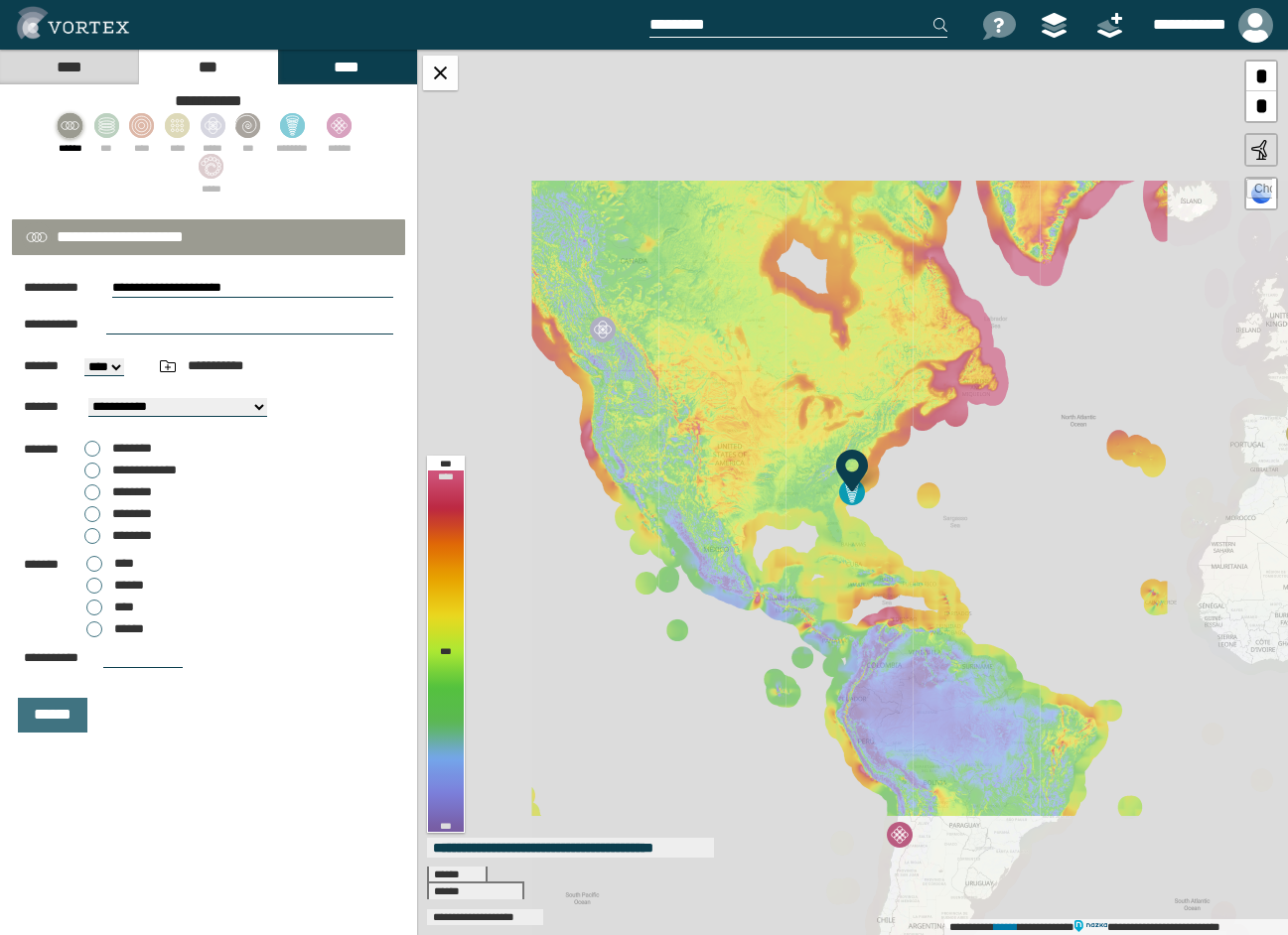 click on "*" at bounding box center (1261, 106) 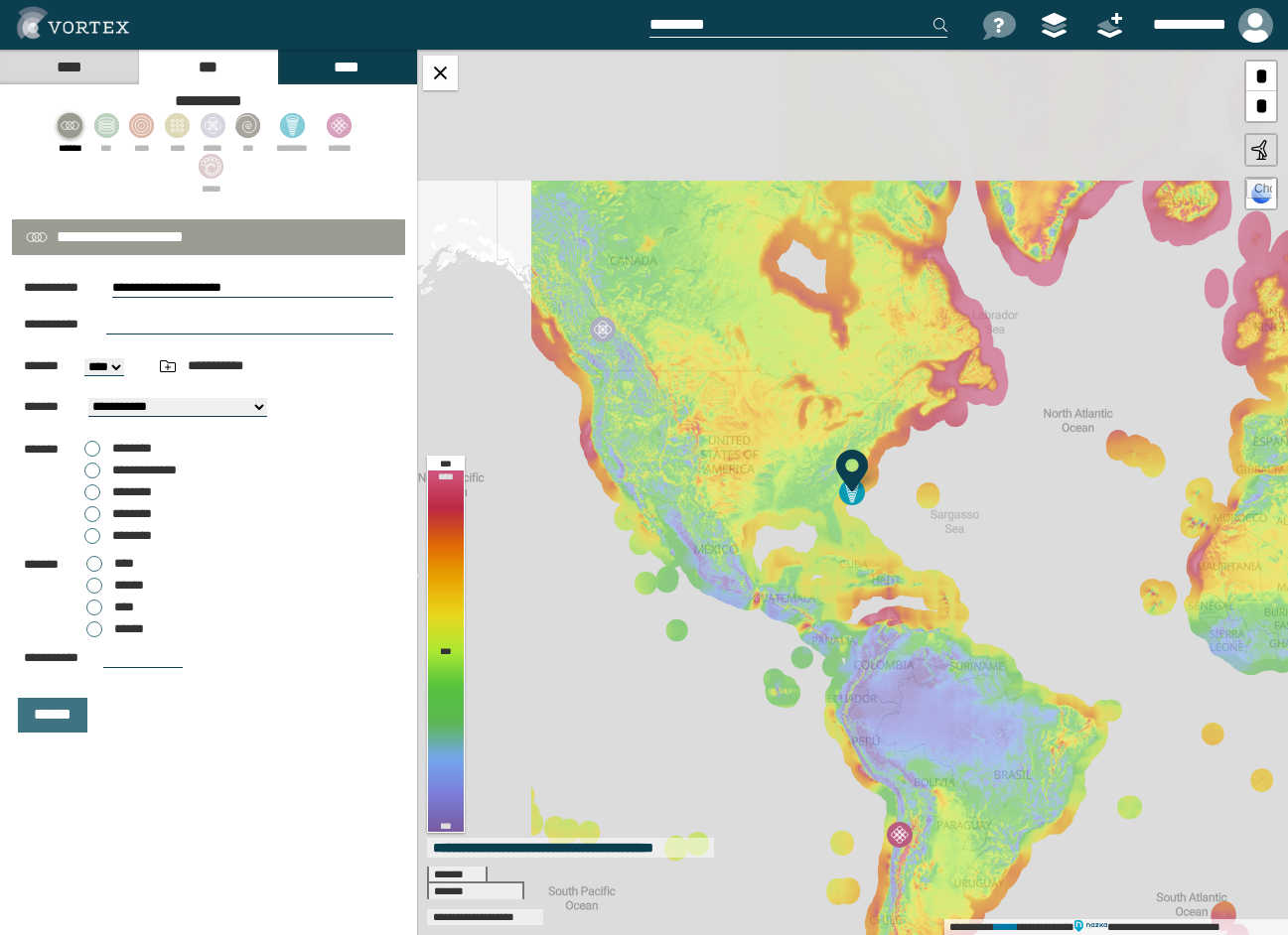 click on "*" at bounding box center [1261, 106] 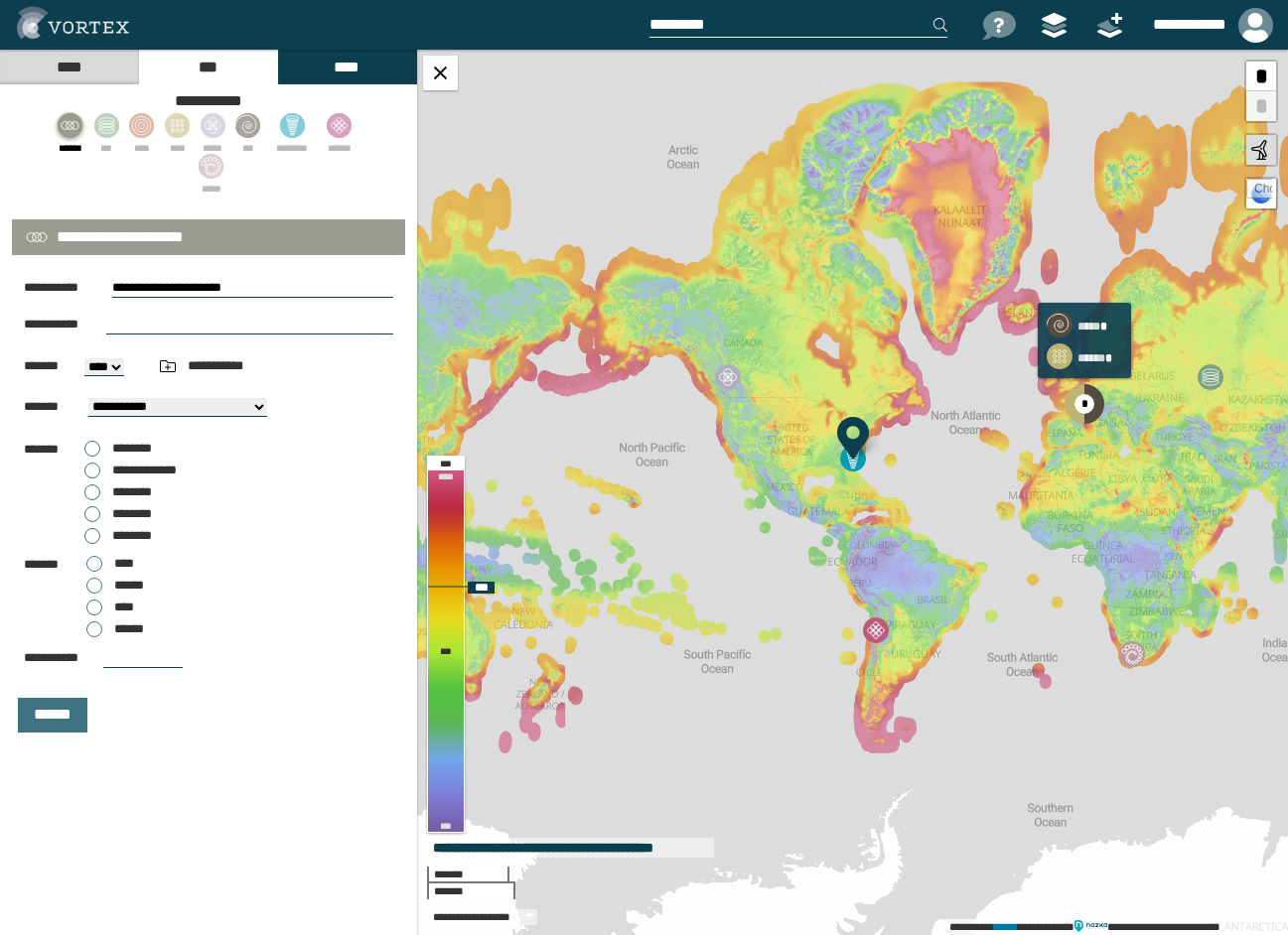 click 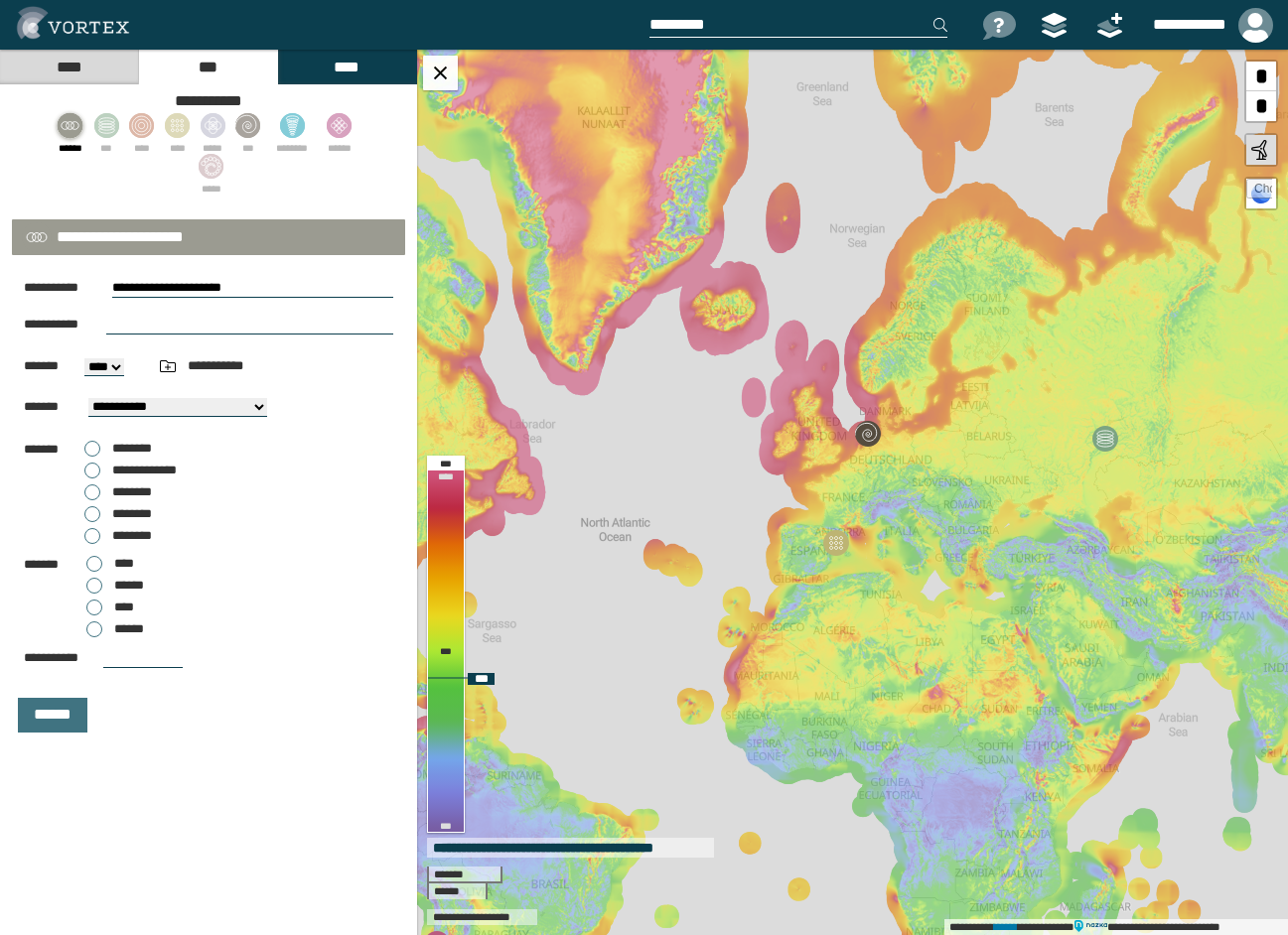 click on "**********" at bounding box center [852, 492] 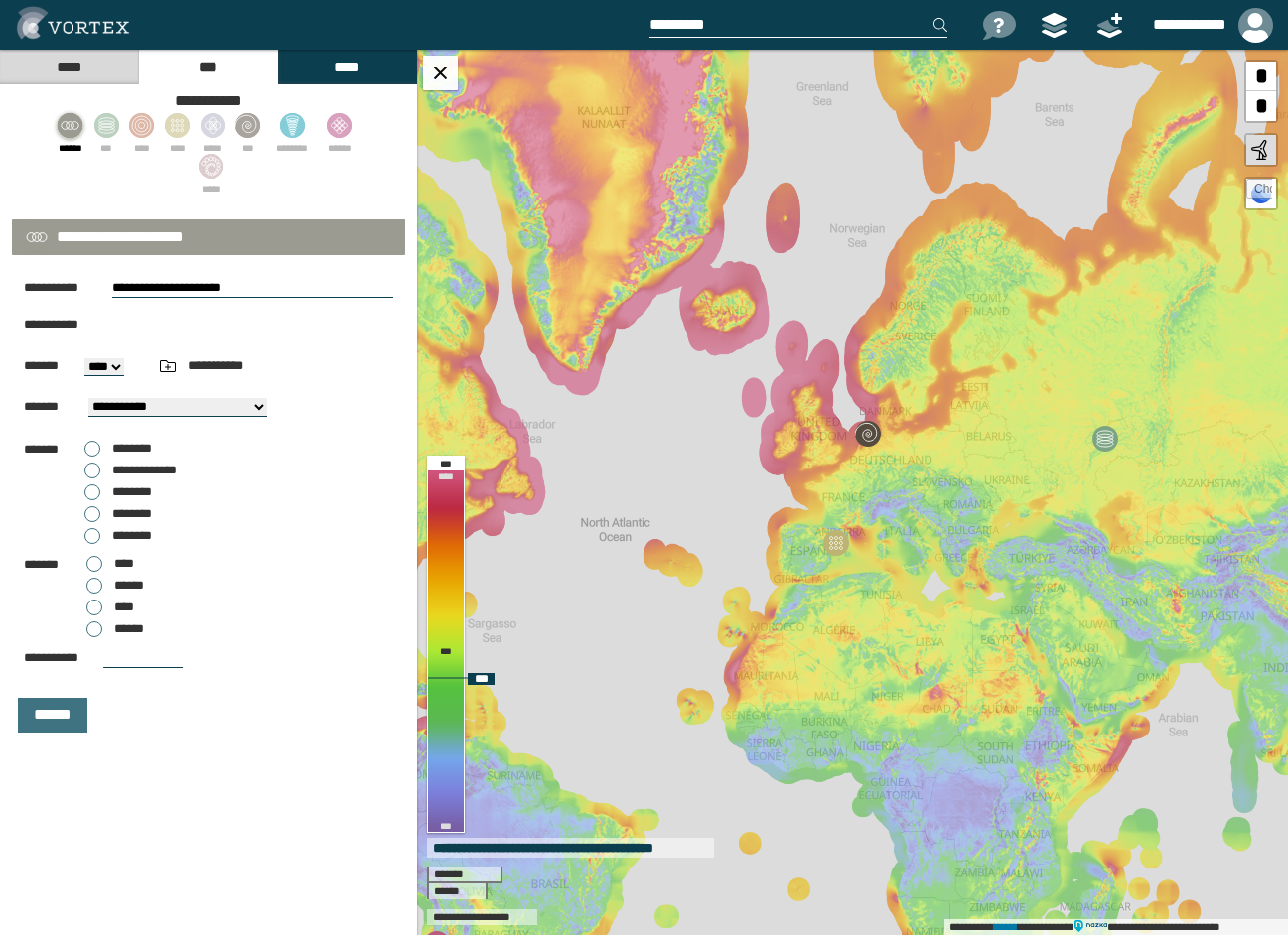 type on "**********" 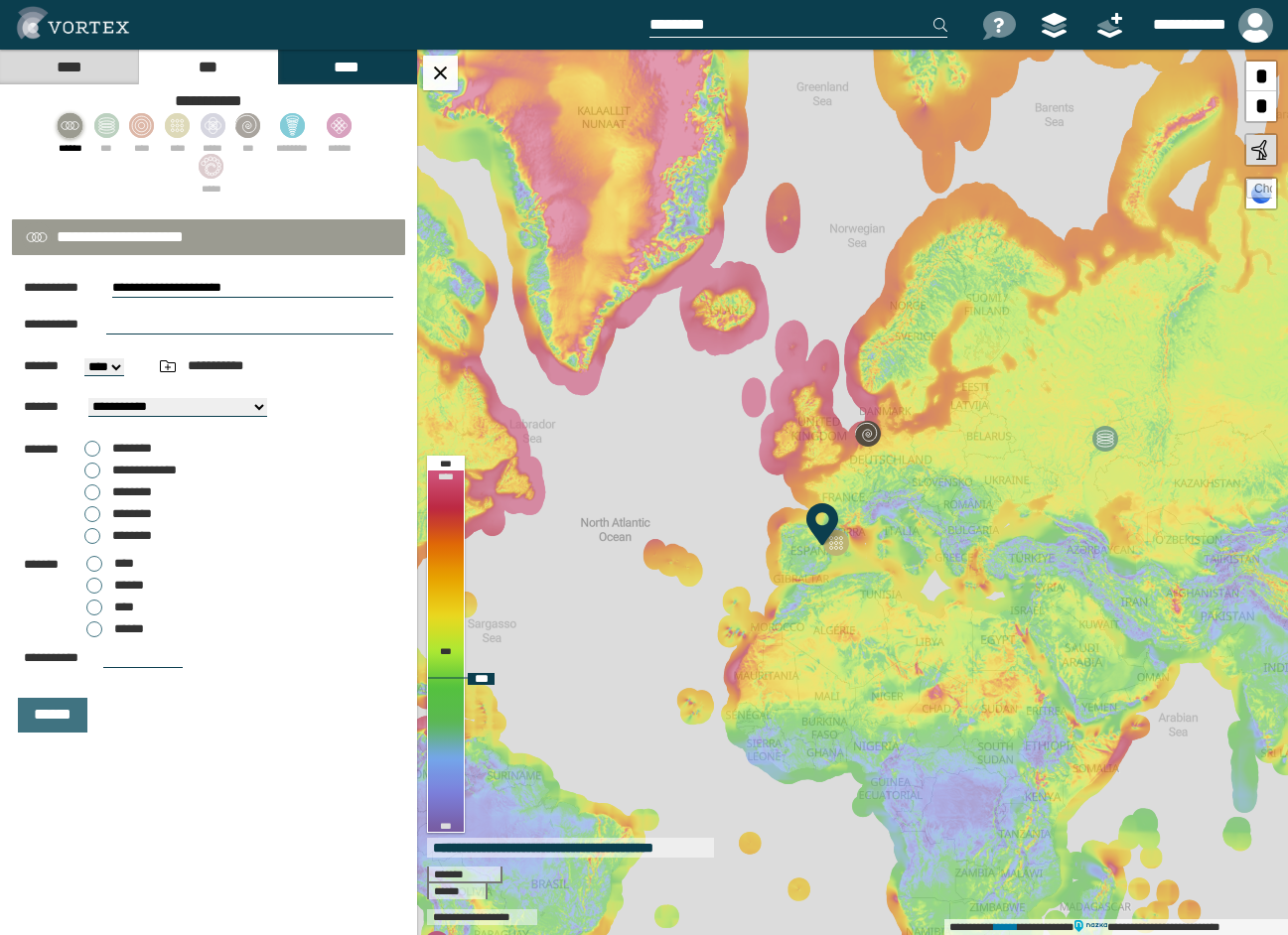 select on "**" 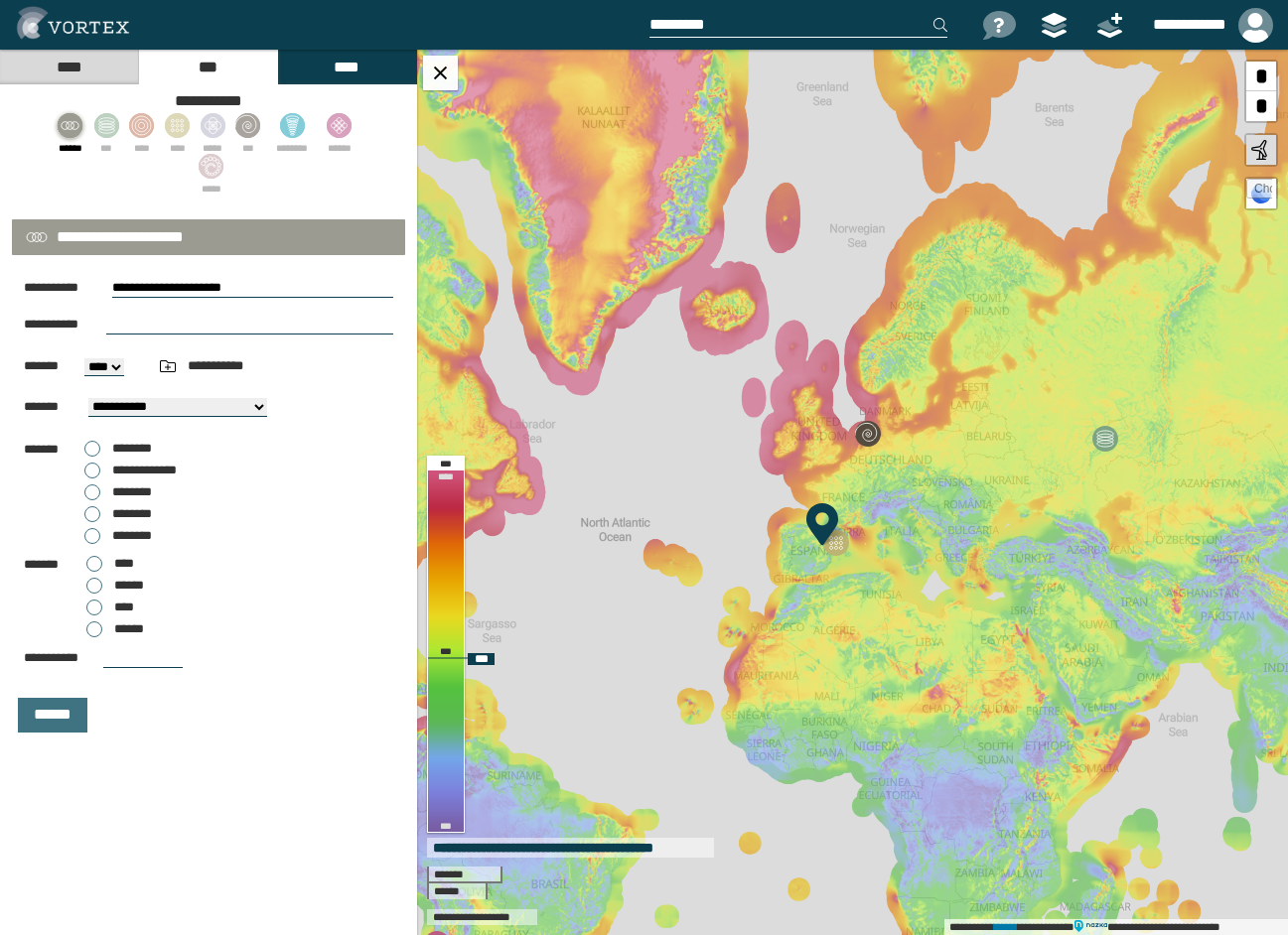 click at bounding box center (822, 524) 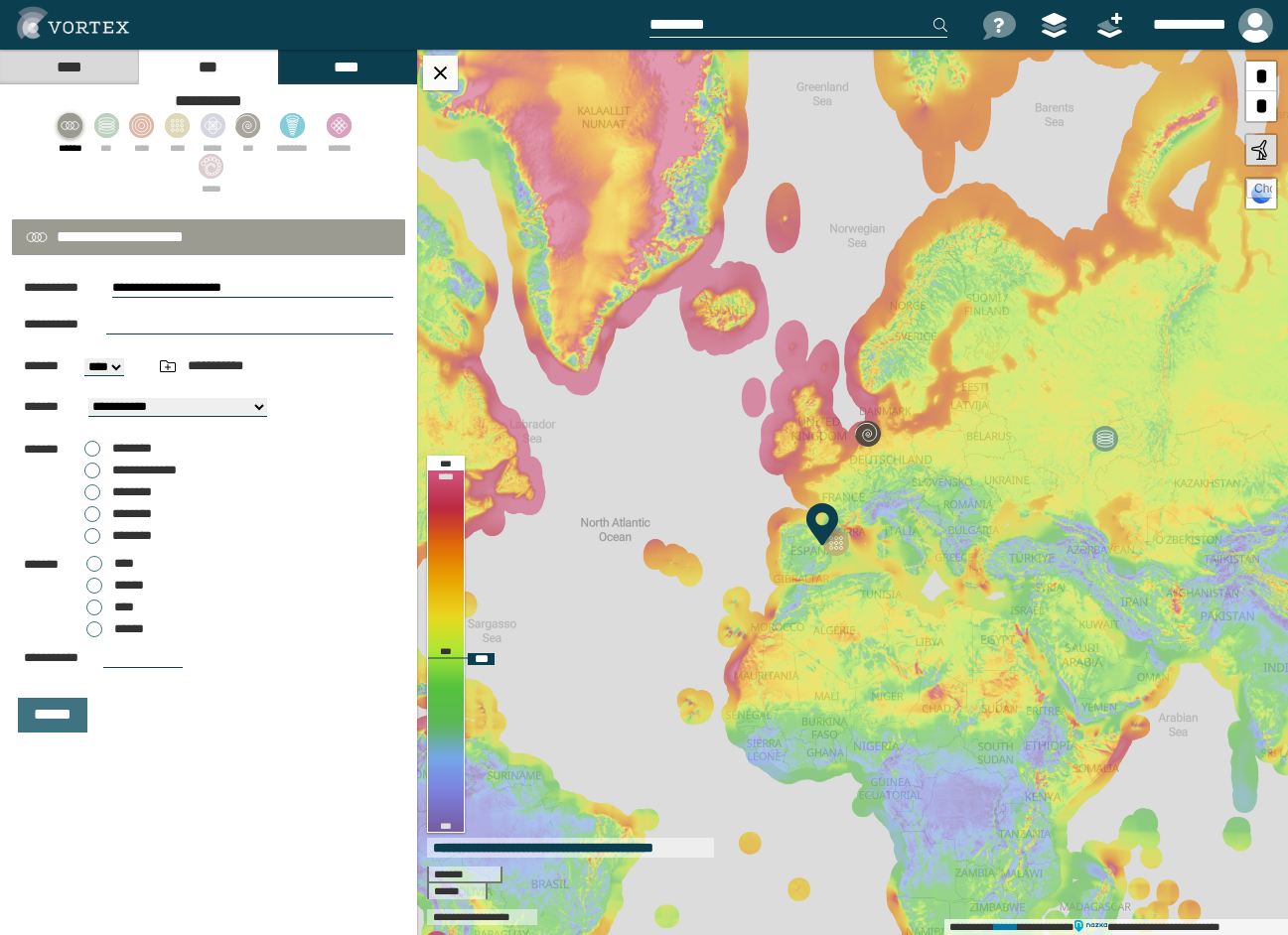 type on "**********" 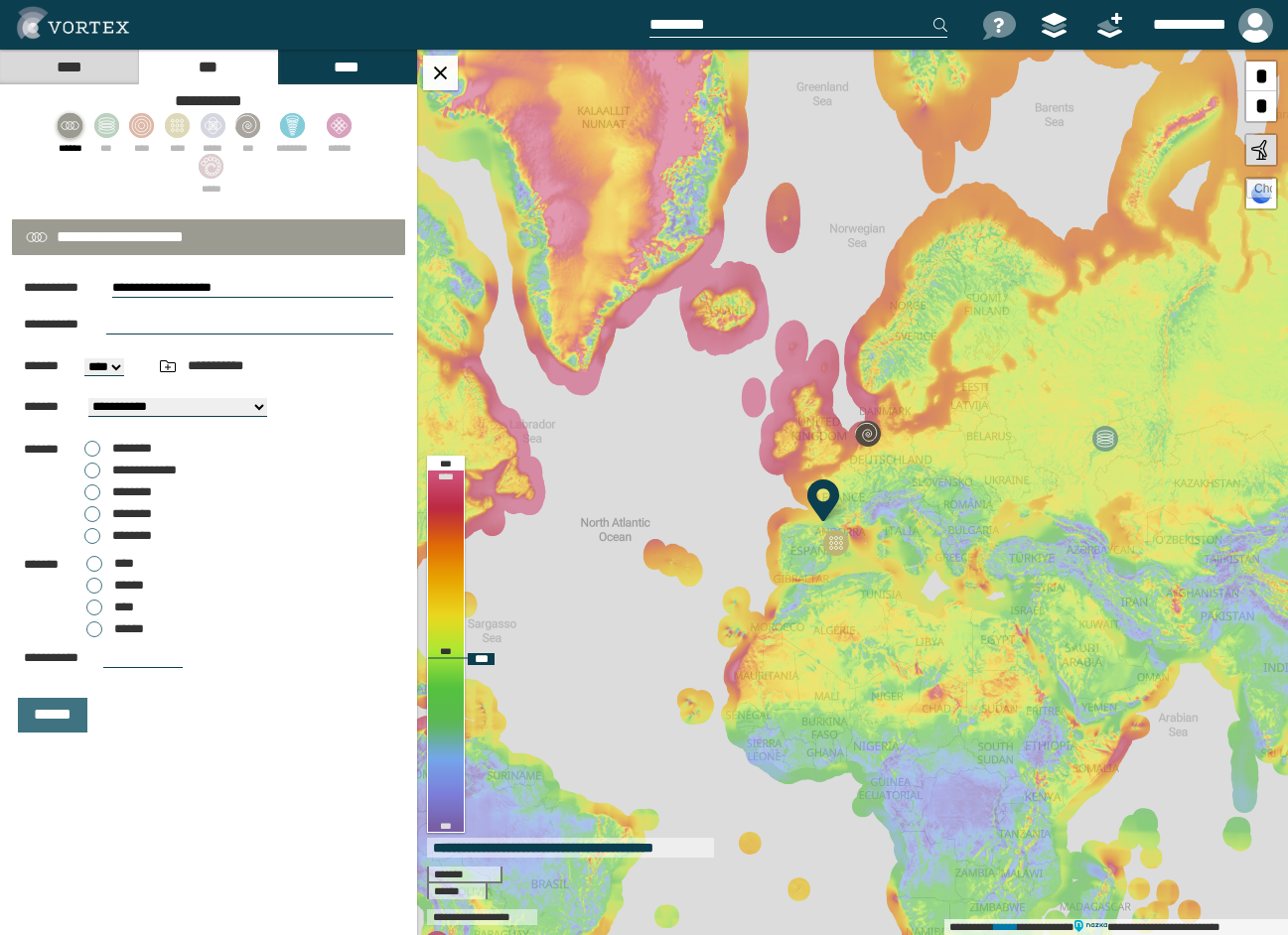 select on "**" 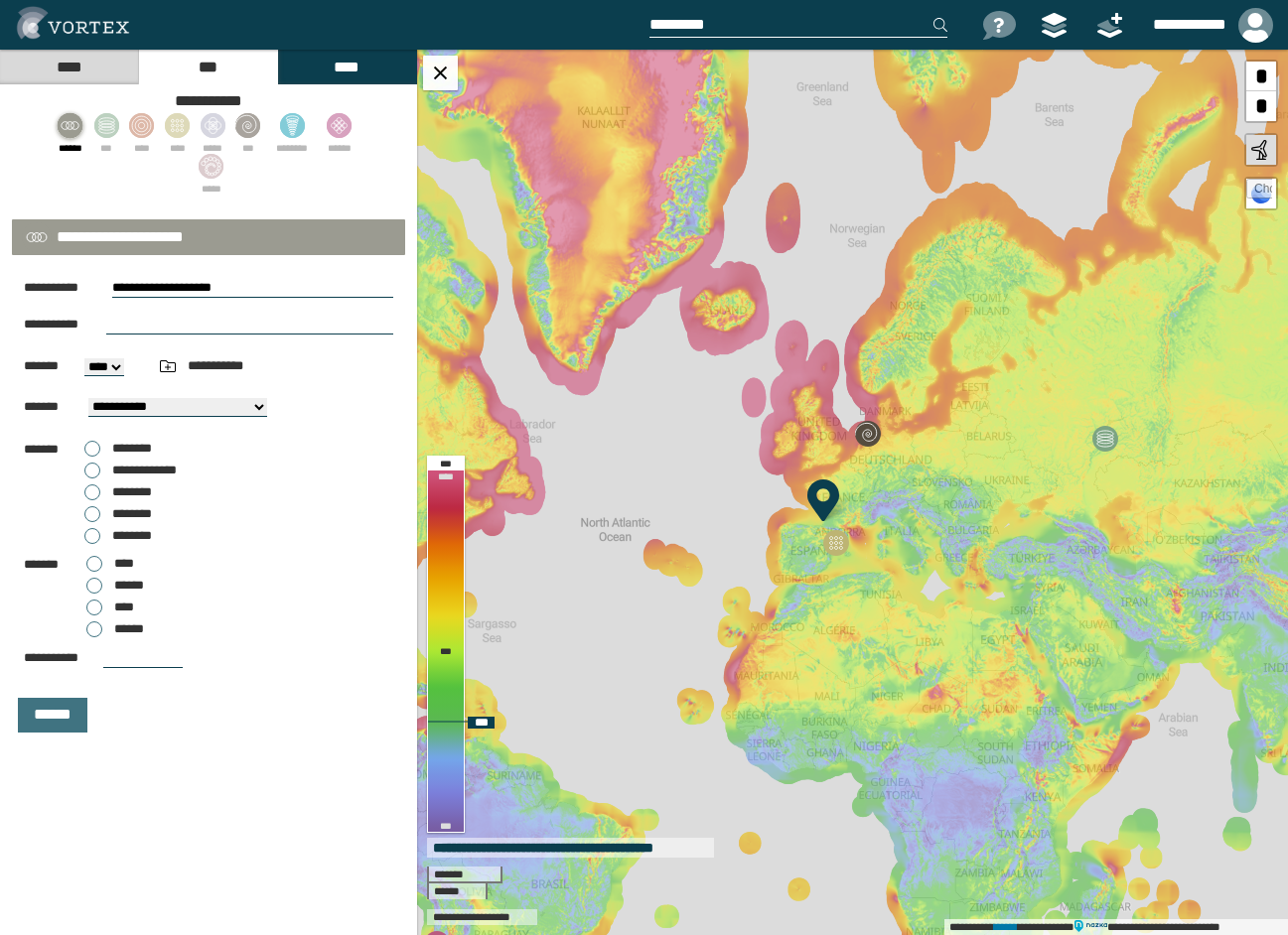 click on "**********" at bounding box center [852, 492] 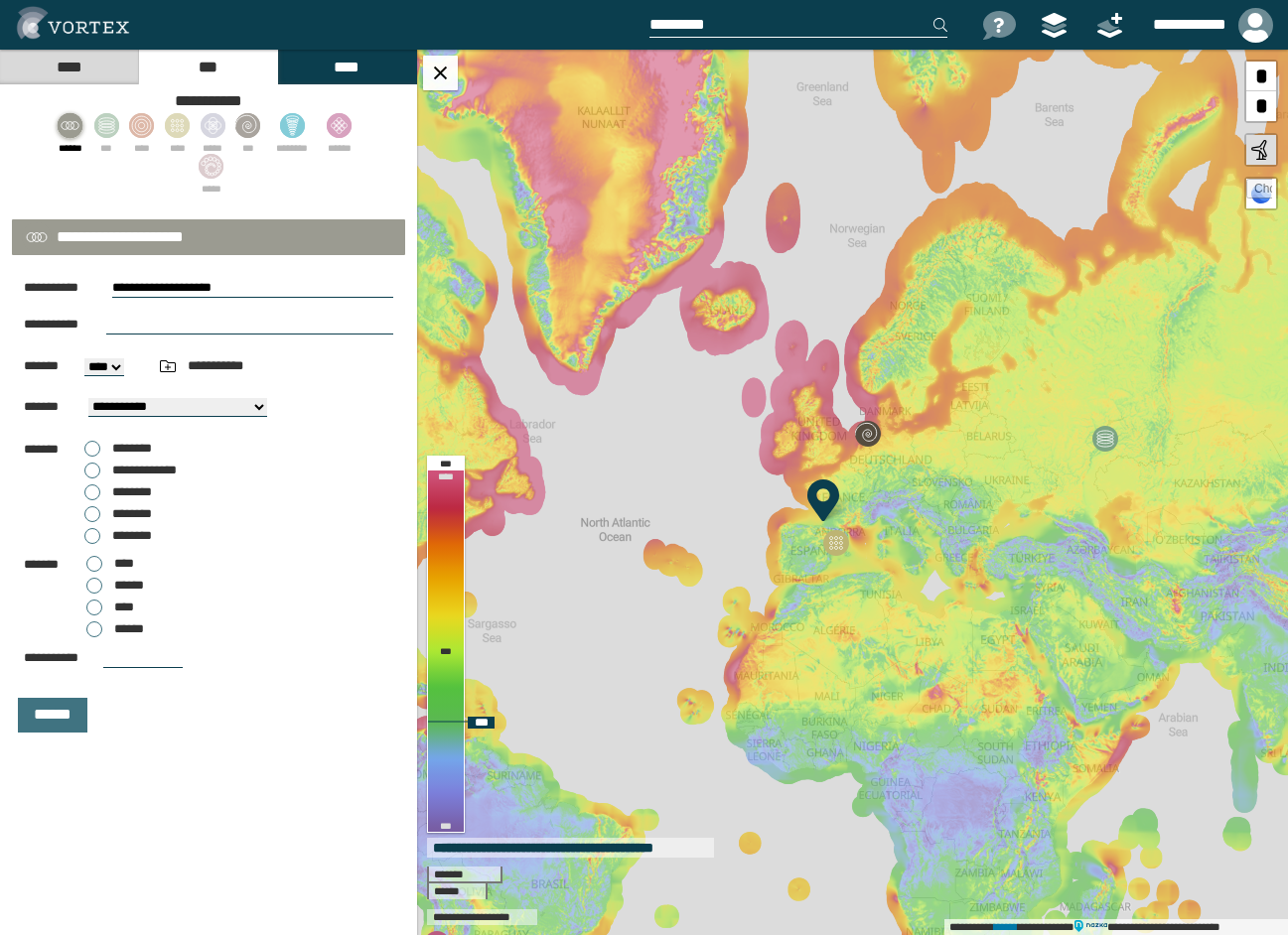 type on "**********" 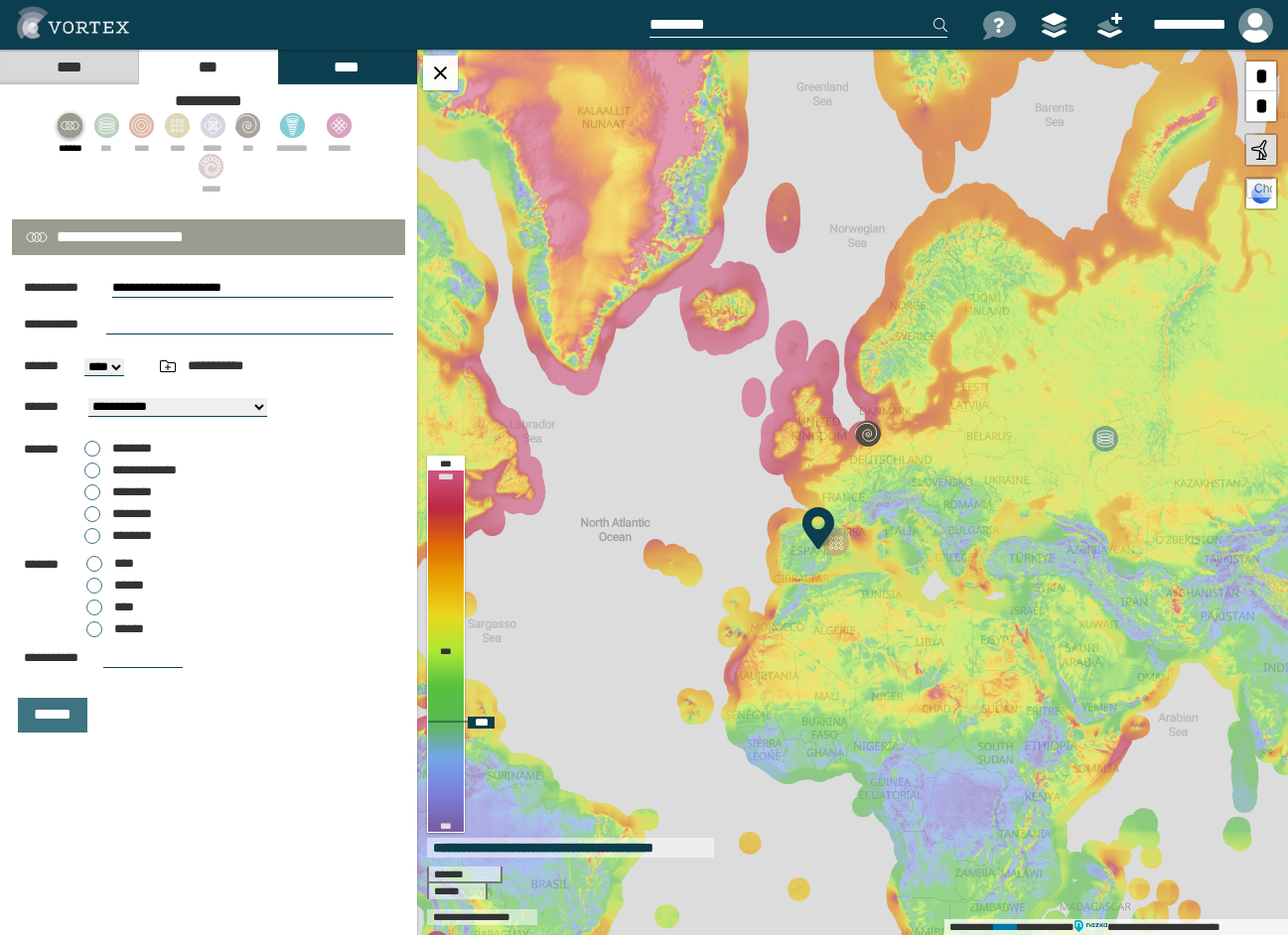 click on "**********" at bounding box center [852, 492] 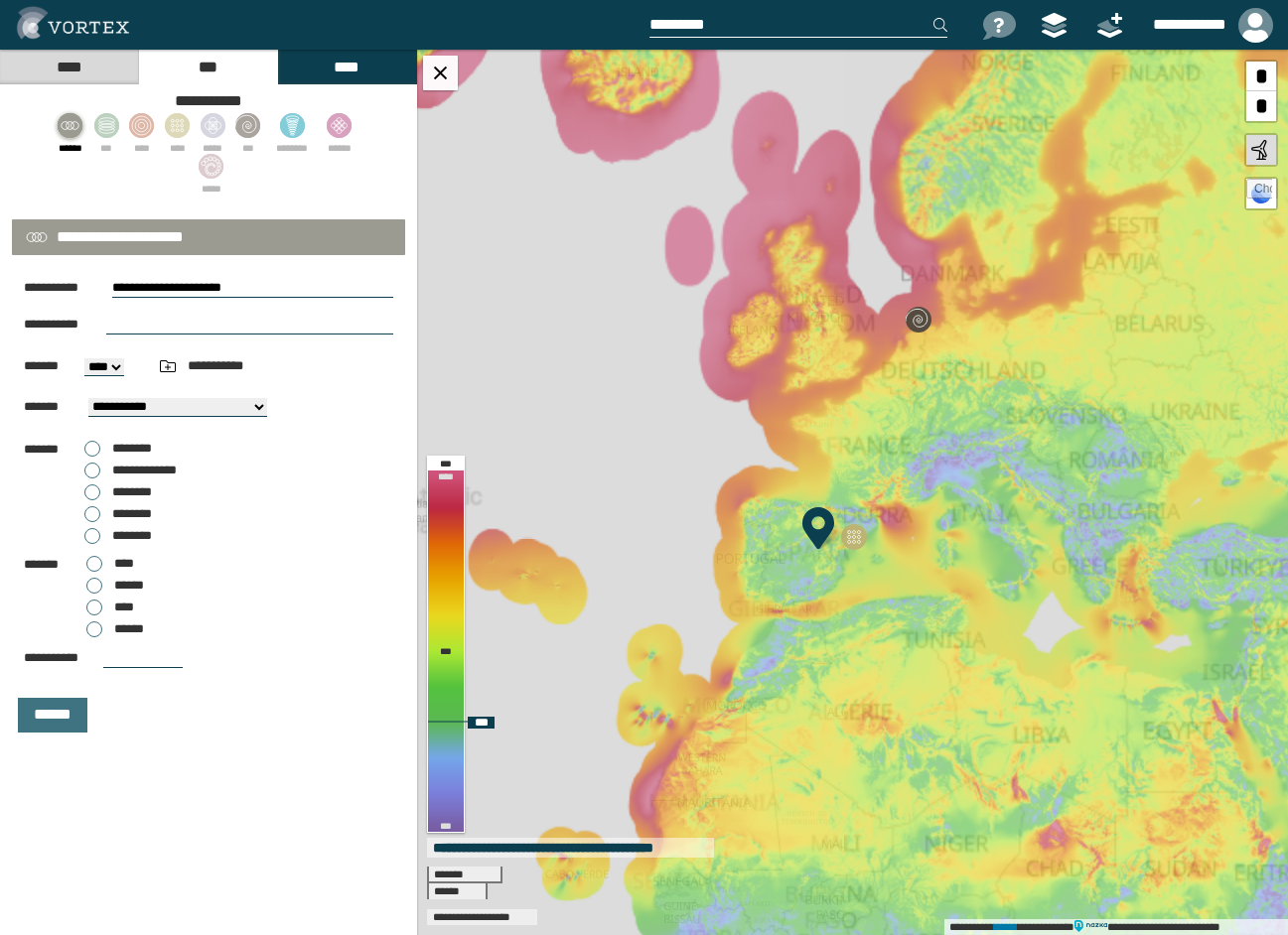 select on "**" 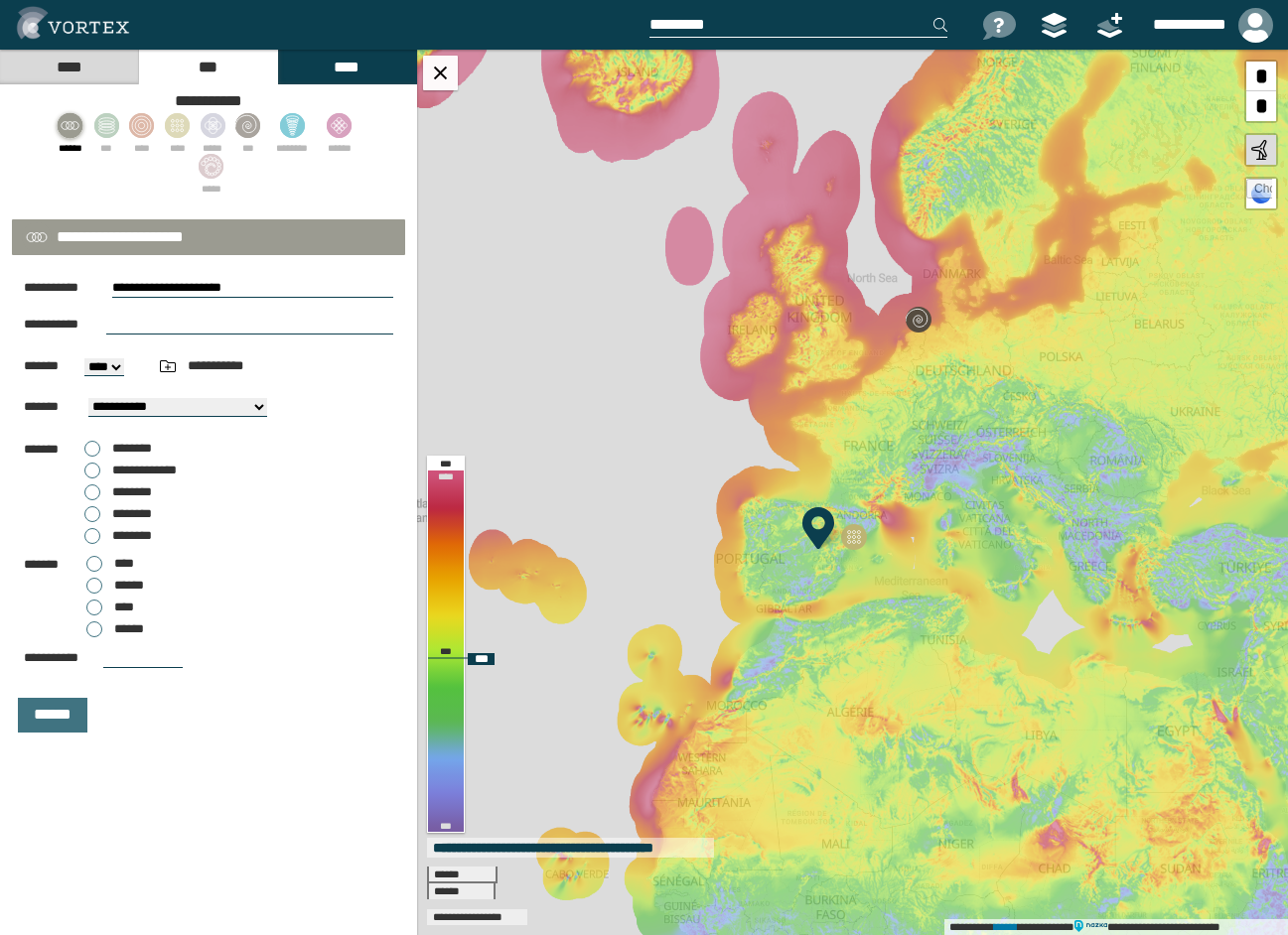 click on "**********" at bounding box center (852, 492) 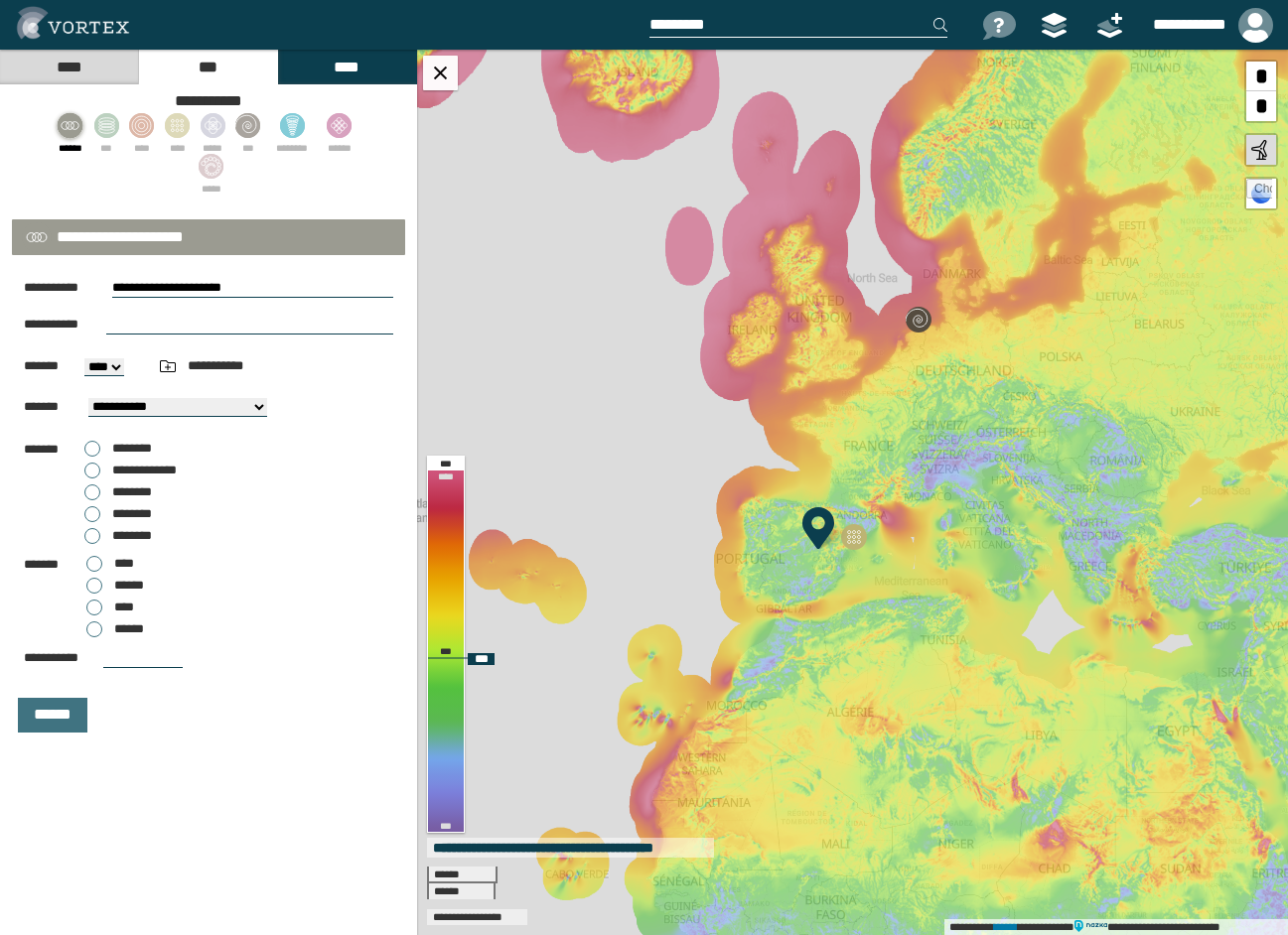 type on "**********" 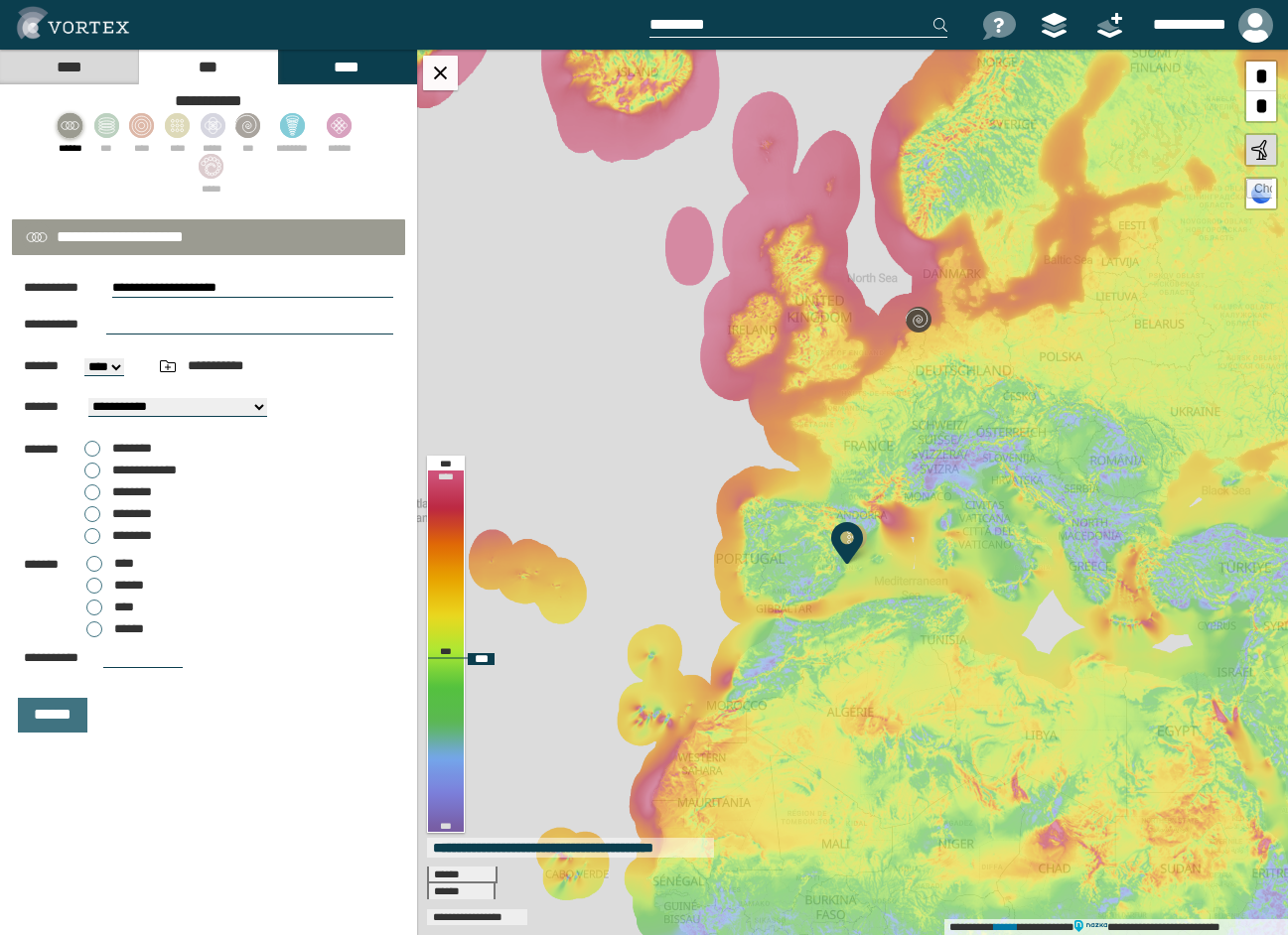 click on "**********" at bounding box center (852, 492) 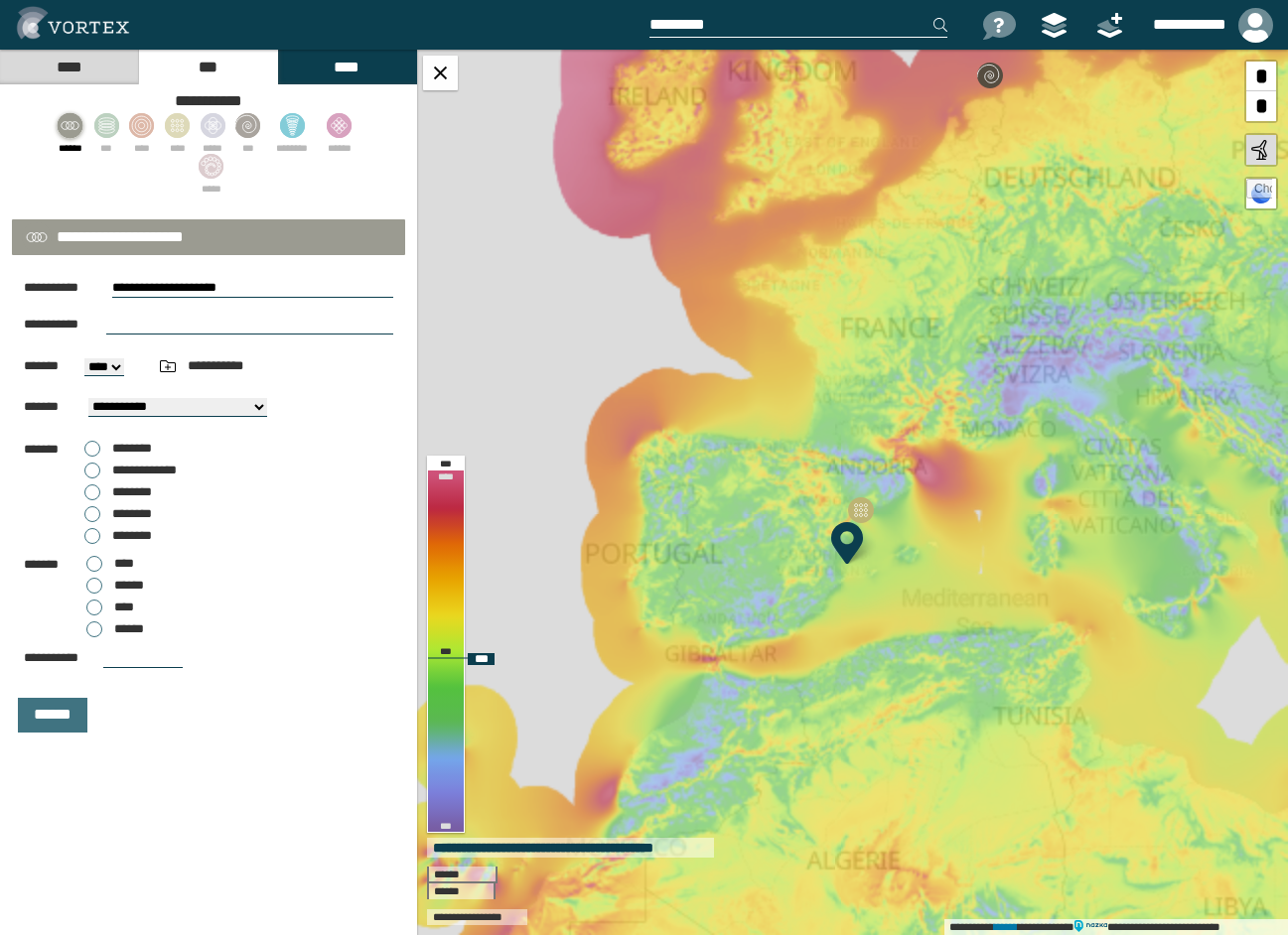 select on "**" 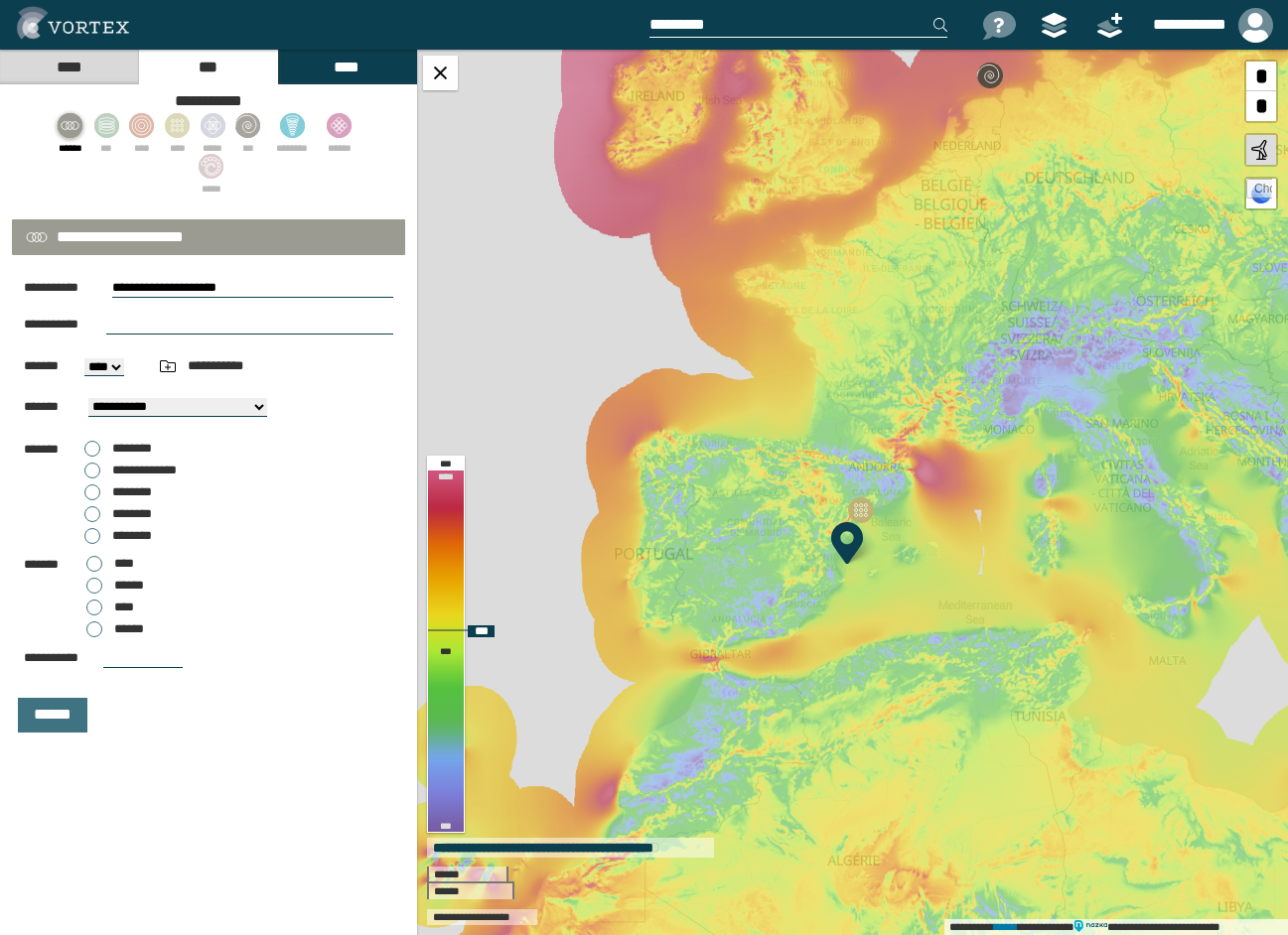 click on "**********" at bounding box center [852, 492] 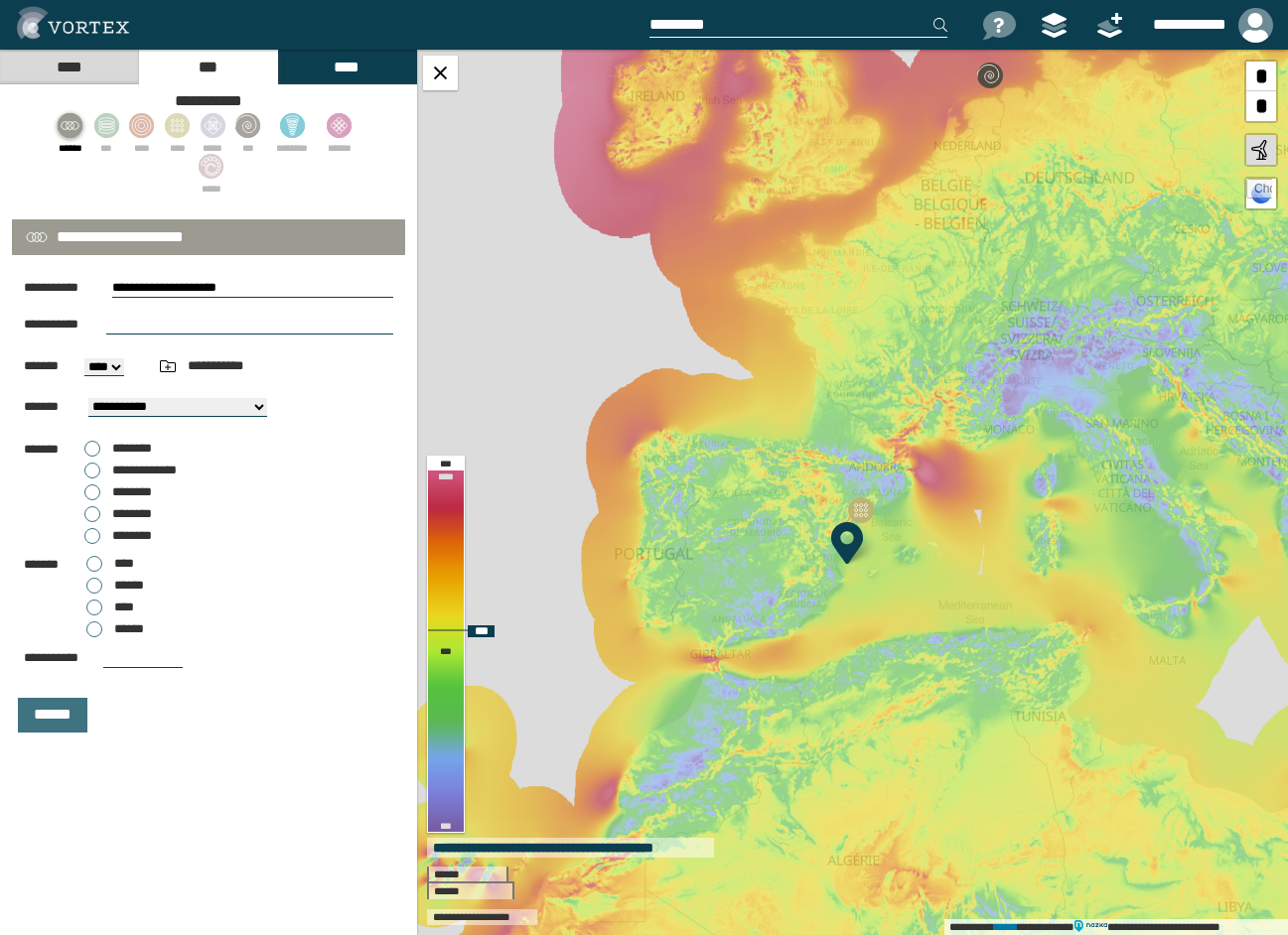 type on "**********" 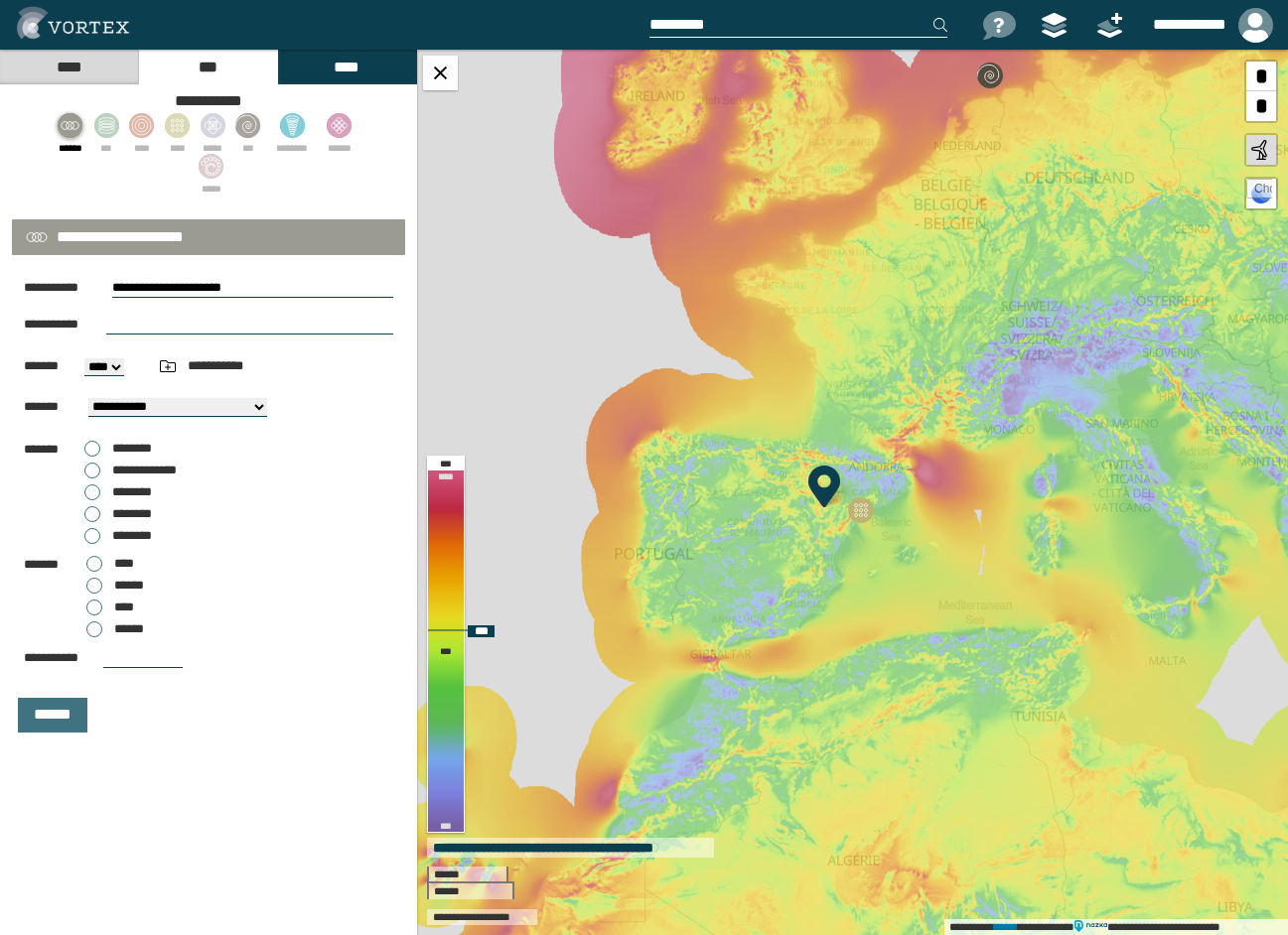 click on "**********" at bounding box center (852, 492) 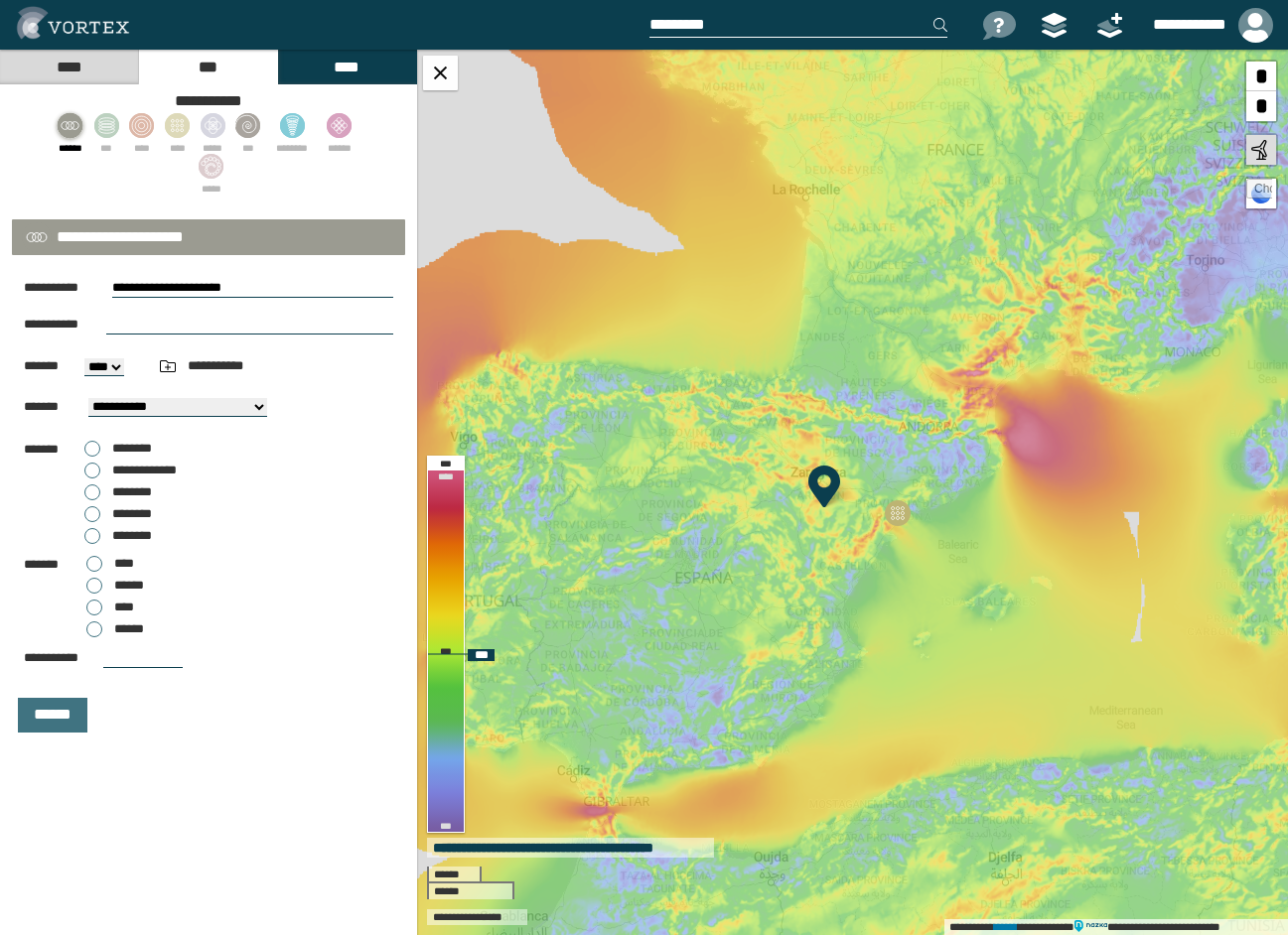 click on "**********" at bounding box center [852, 492] 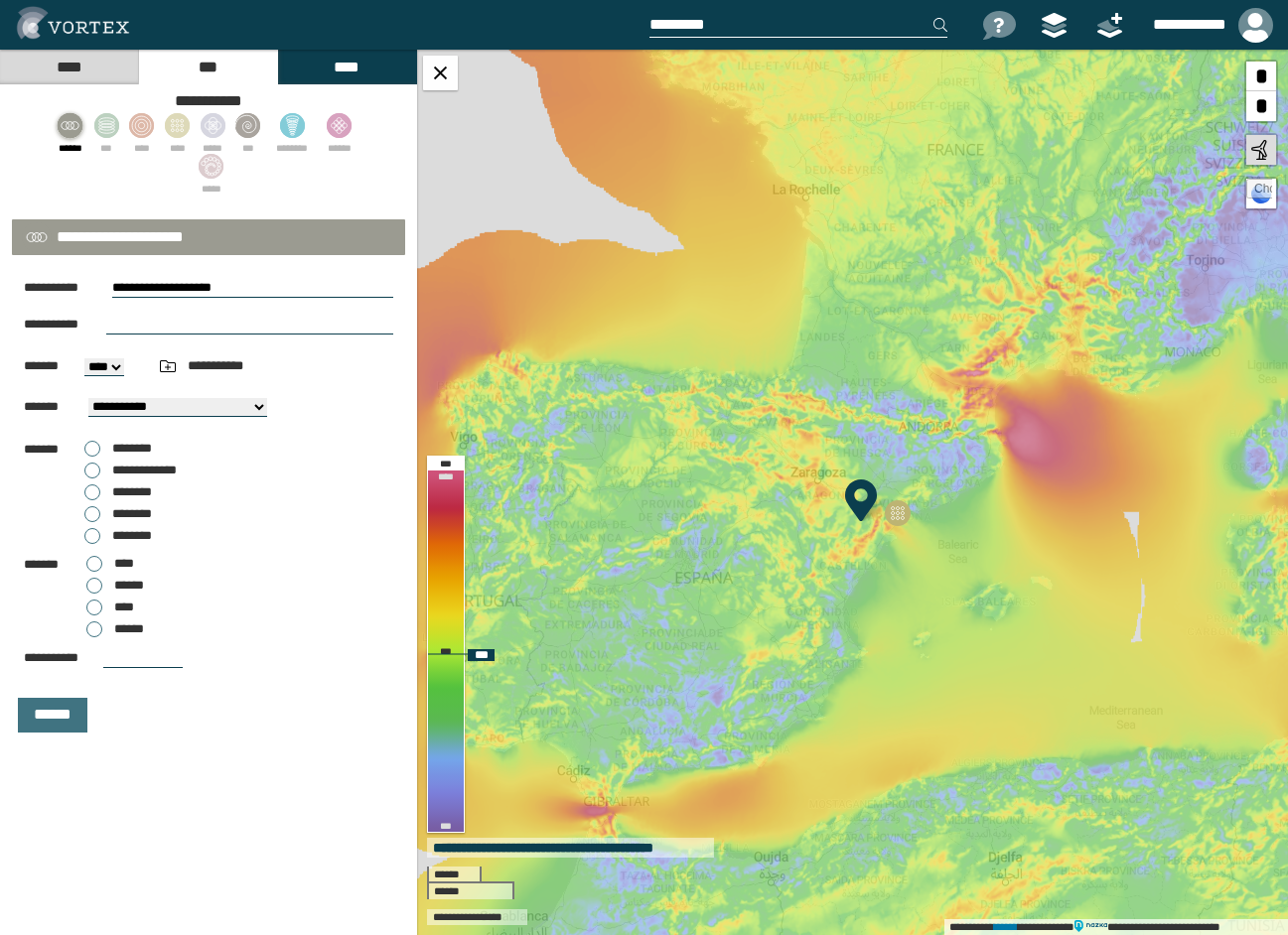 click on "**********" at bounding box center (852, 492) 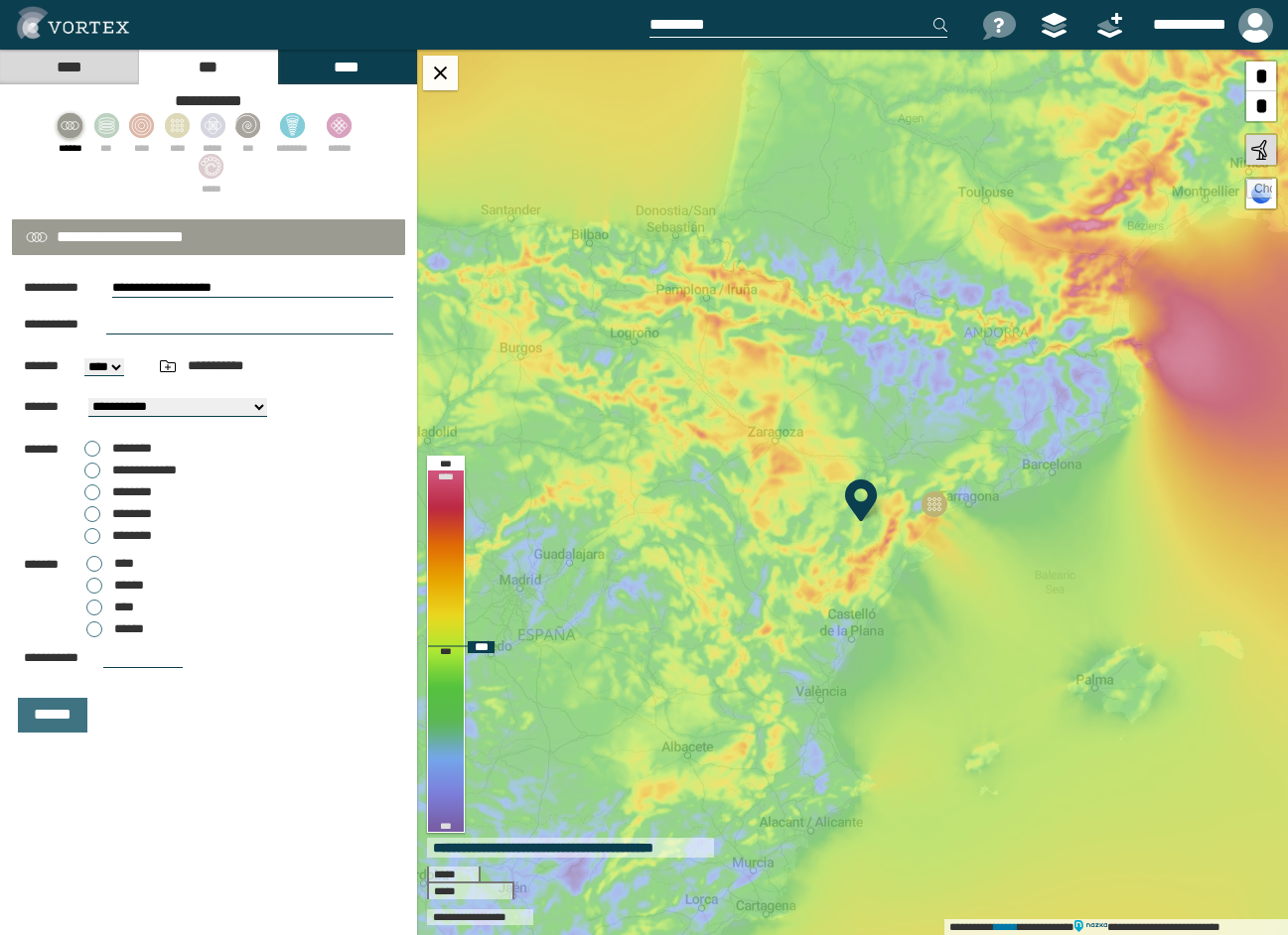 click on "**********" at bounding box center [852, 492] 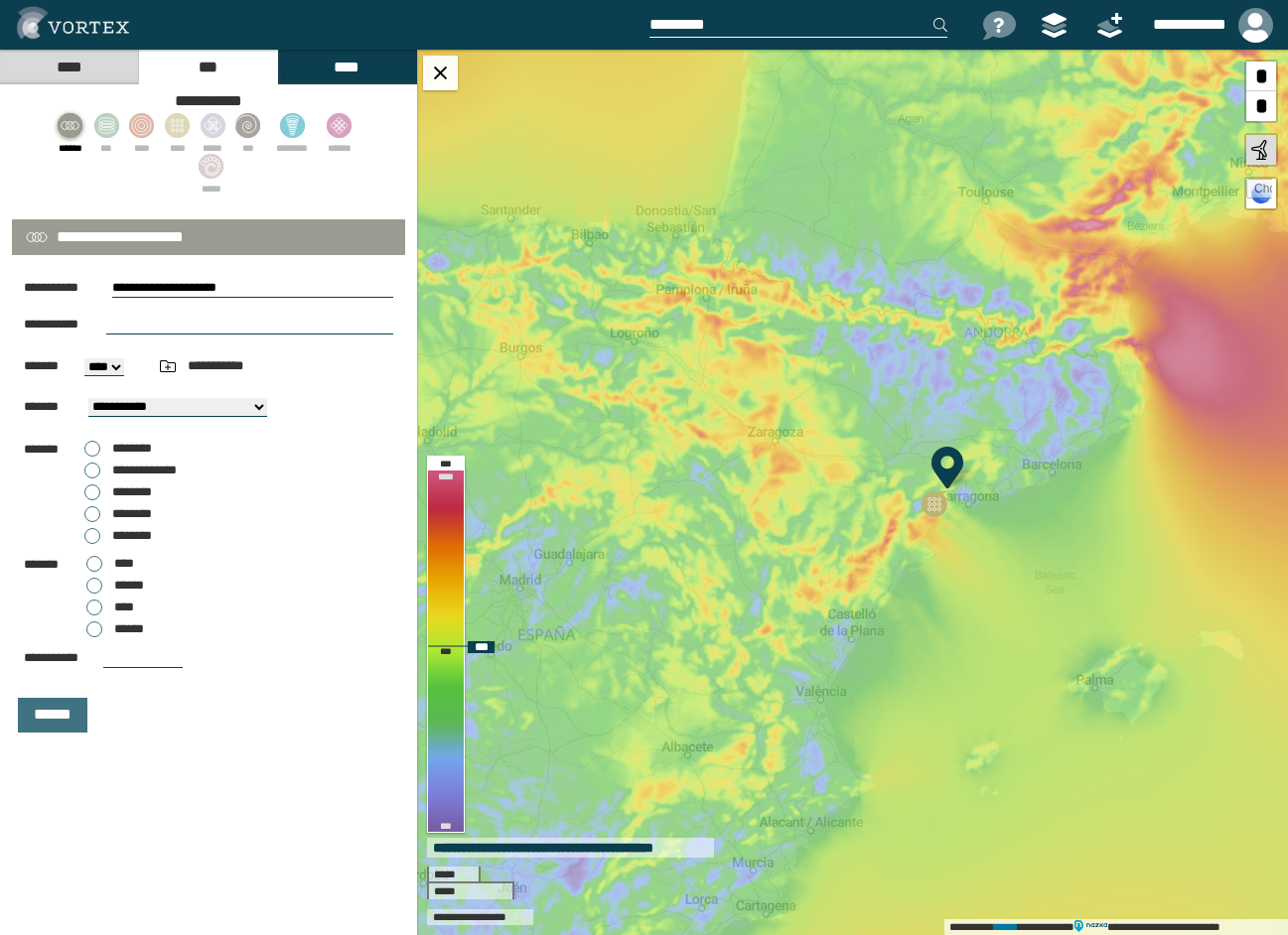 click on "**********" at bounding box center [852, 492] 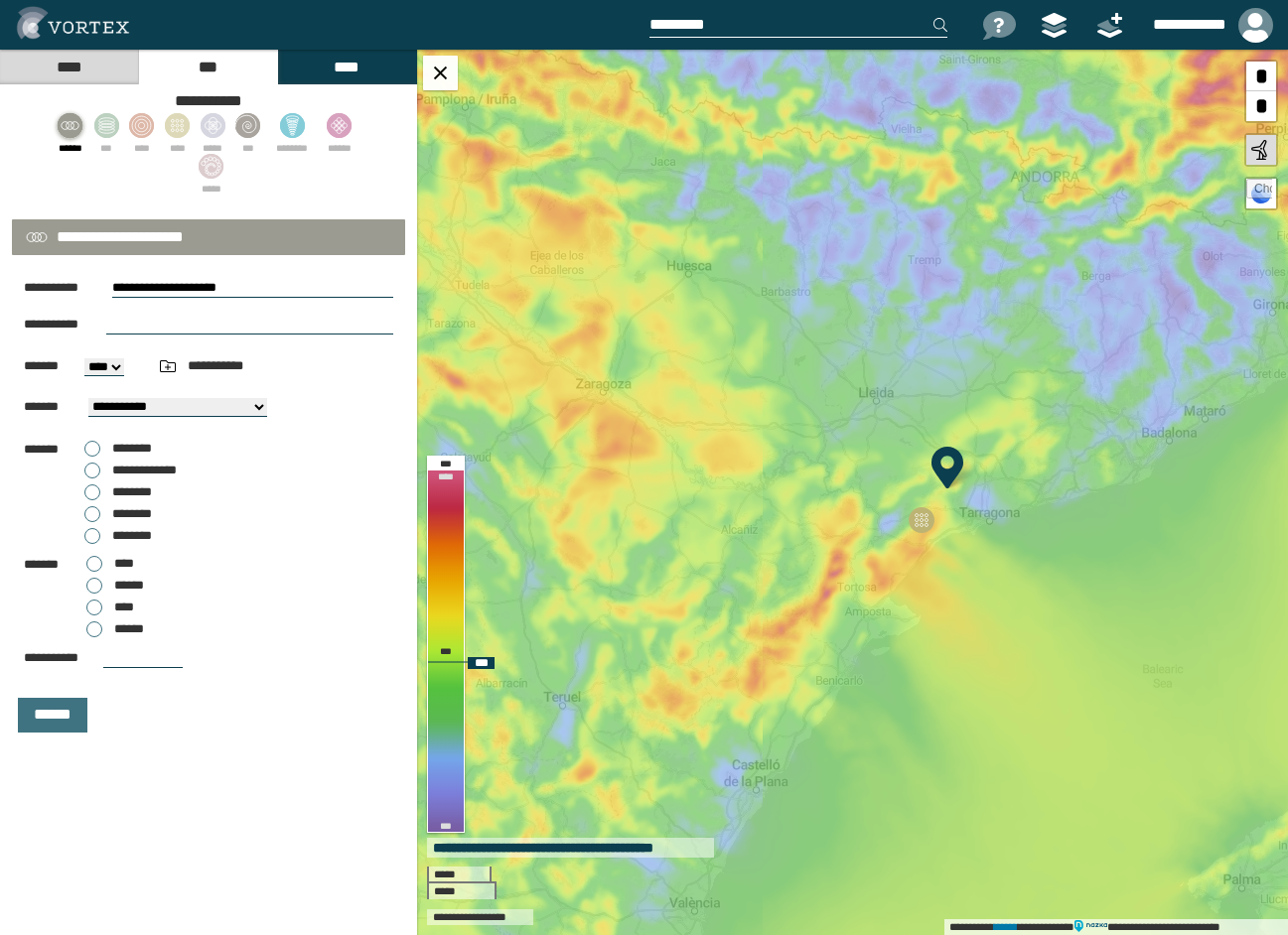 click on "**********" at bounding box center [852, 492] 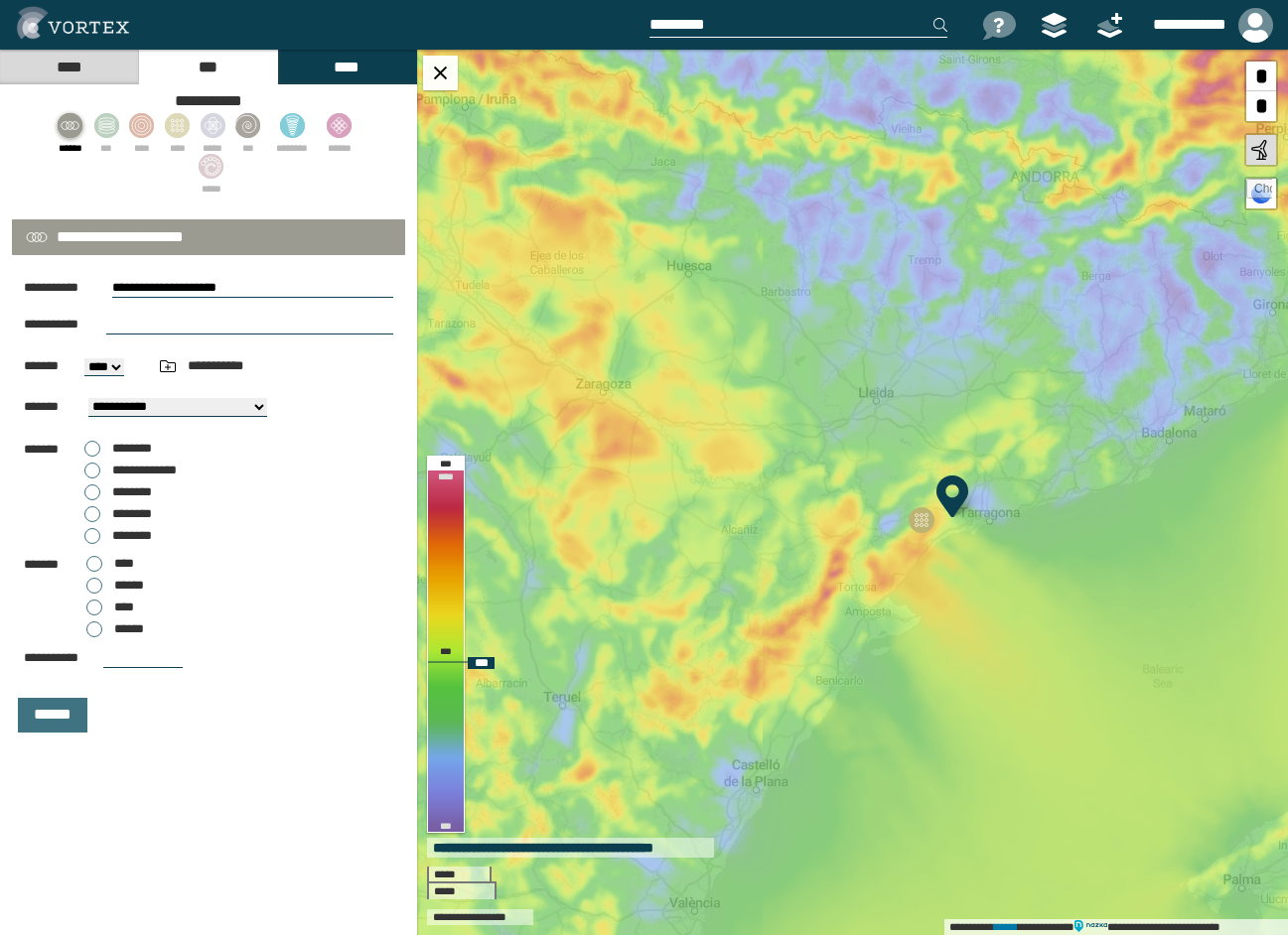 click on "**********" at bounding box center [852, 492] 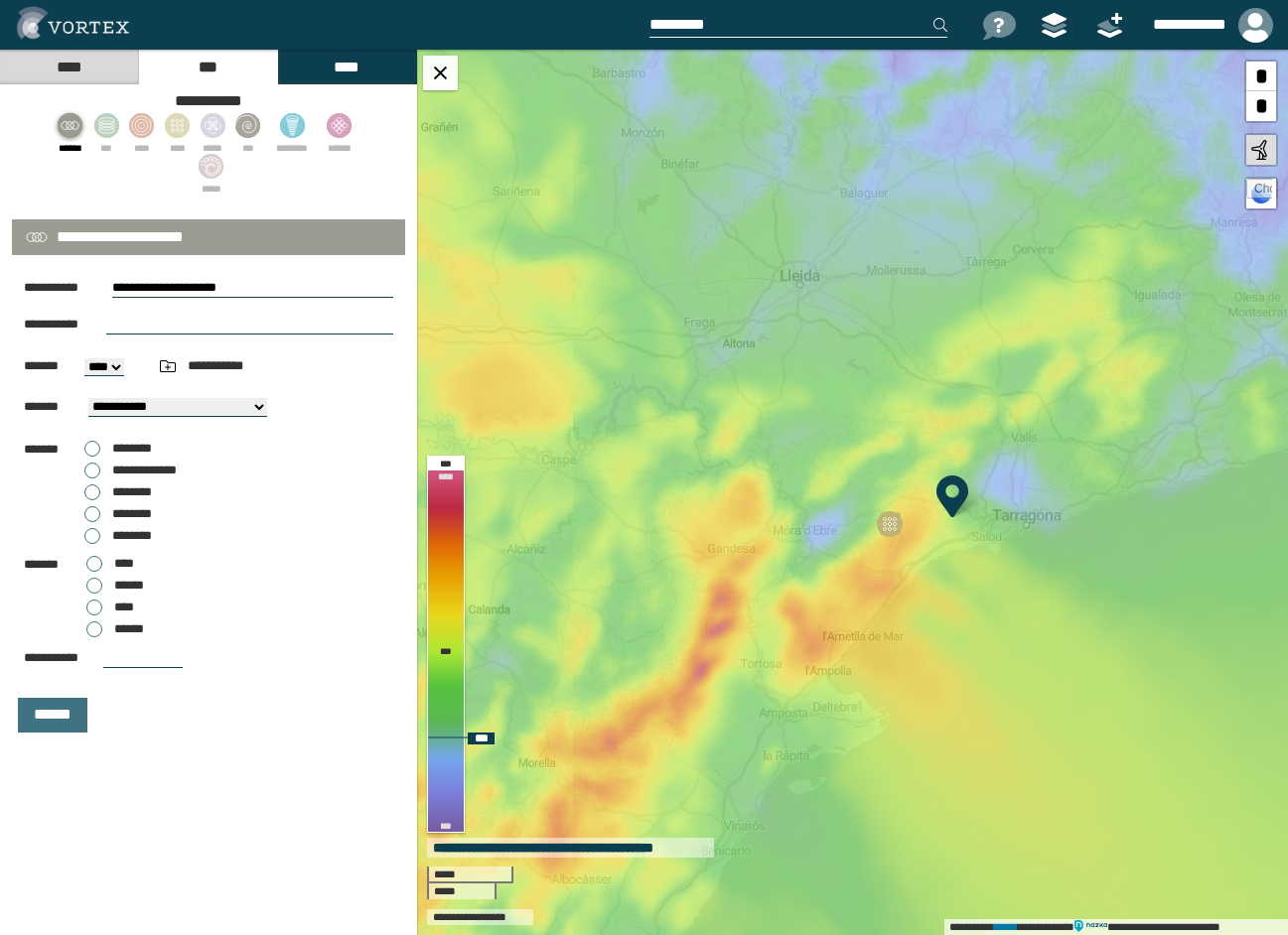 click on "**********" at bounding box center (852, 492) 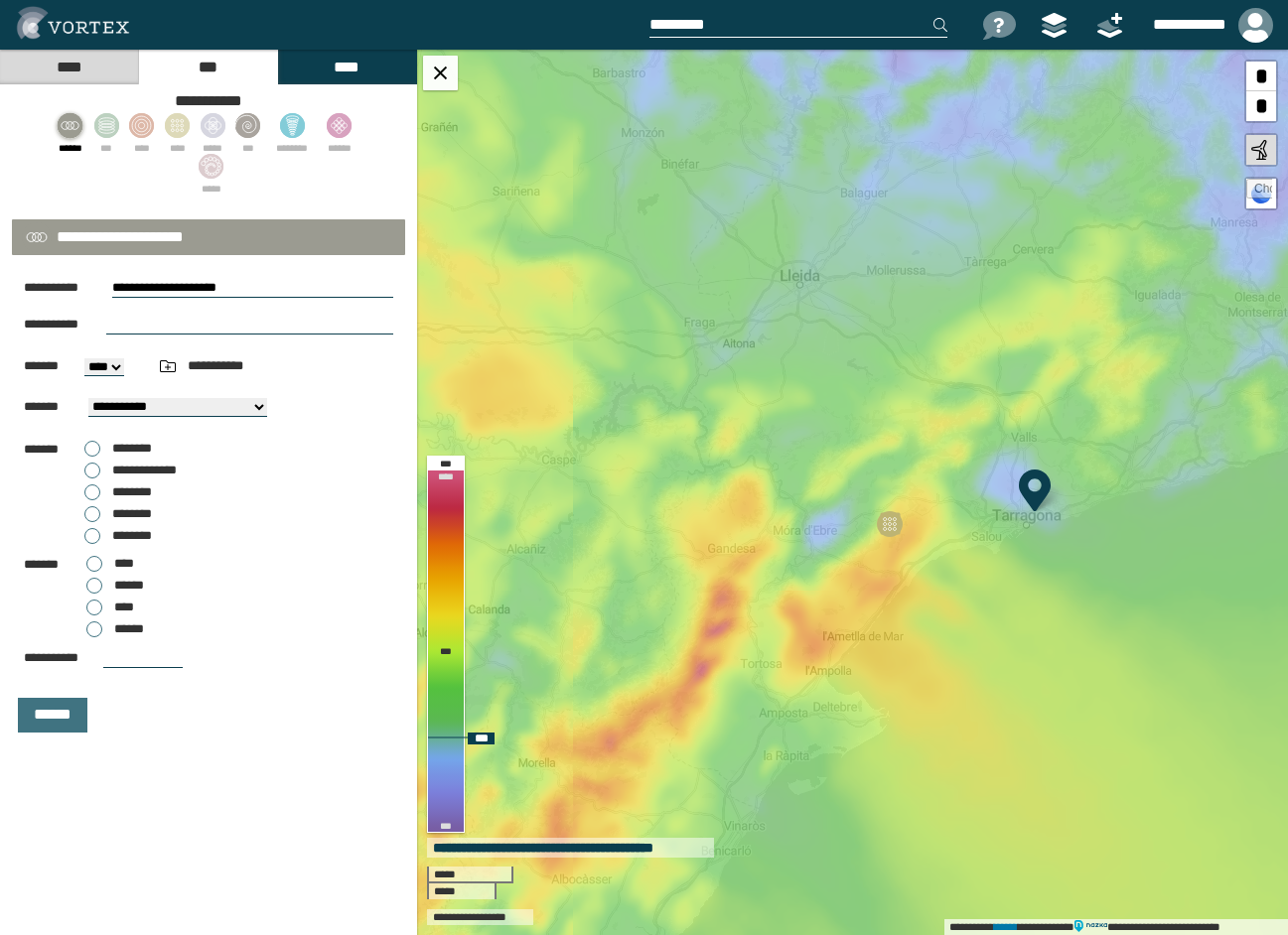 click on "**********" at bounding box center (852, 492) 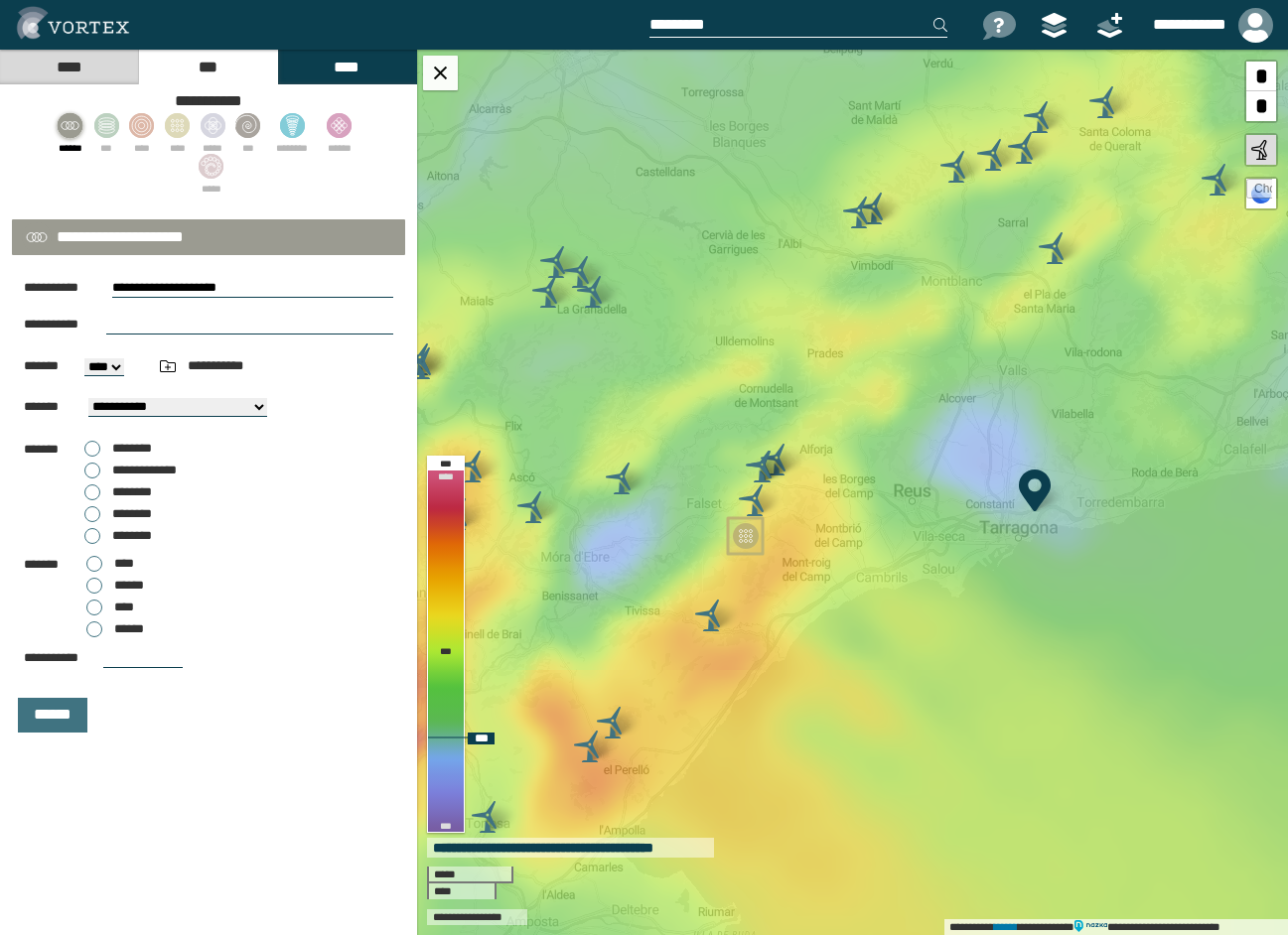 click on "**********" at bounding box center (852, 492) 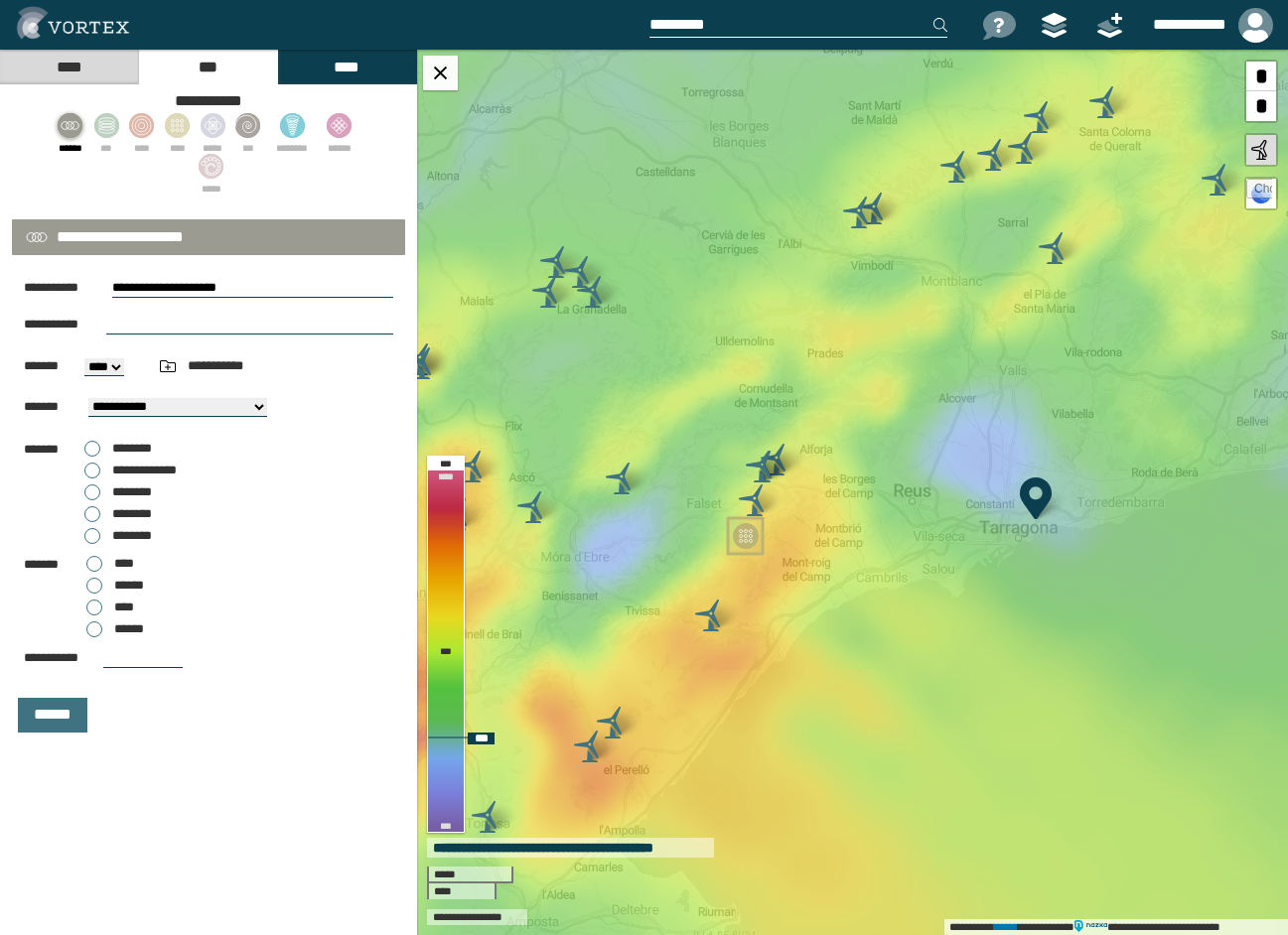 click on "**********" at bounding box center (852, 492) 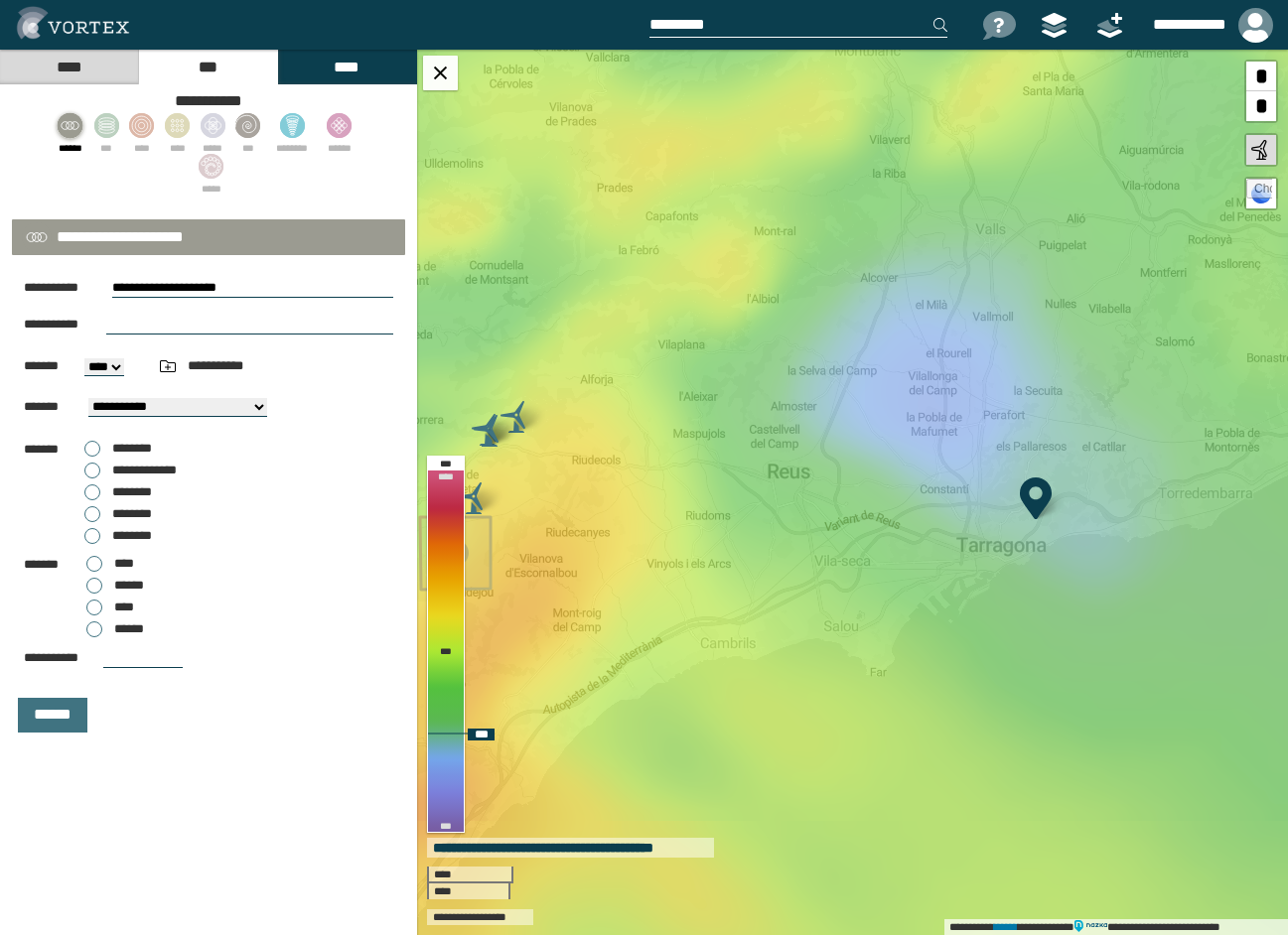 click on "**********" at bounding box center (852, 492) 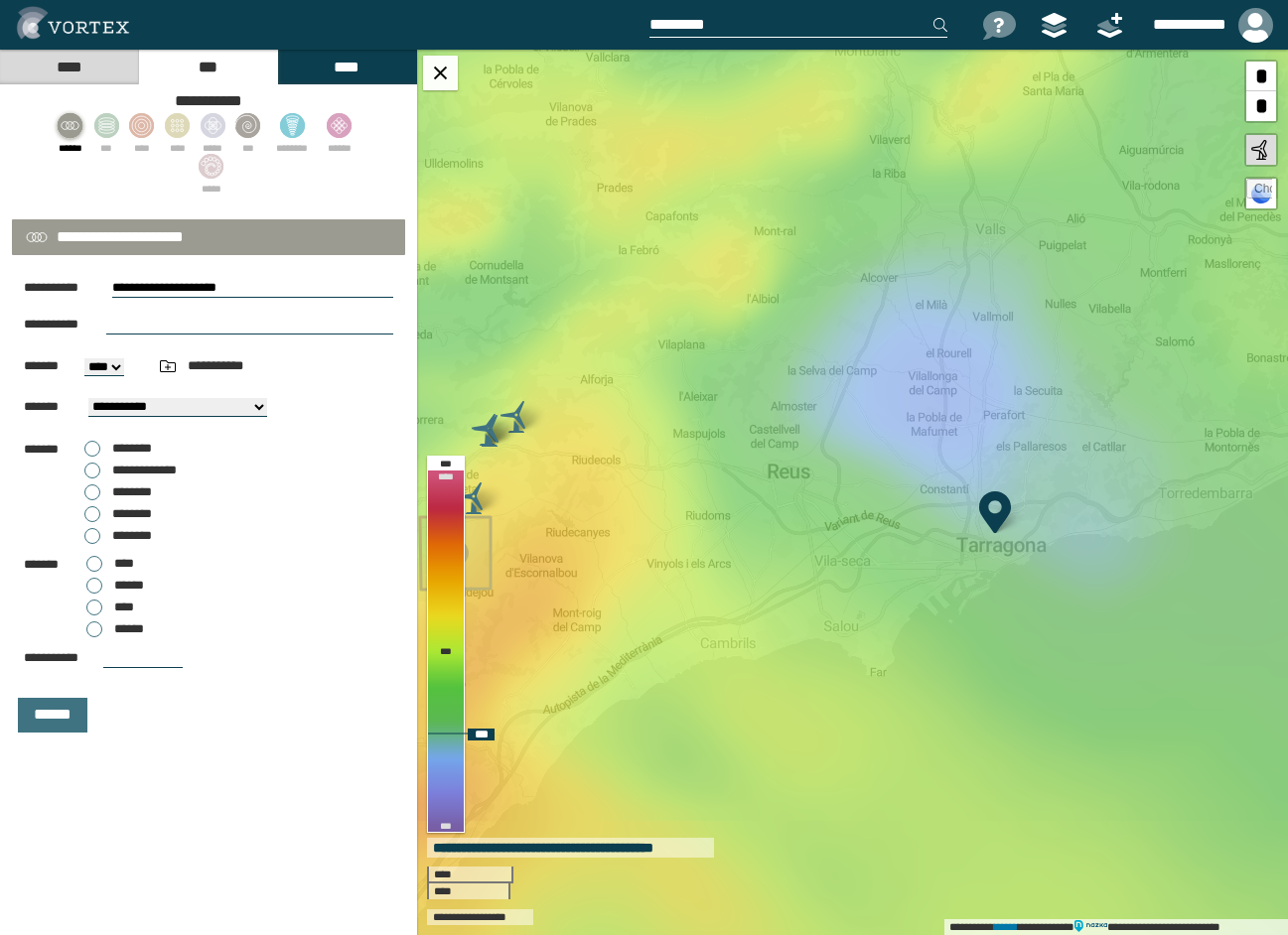 click on "**********" at bounding box center (852, 492) 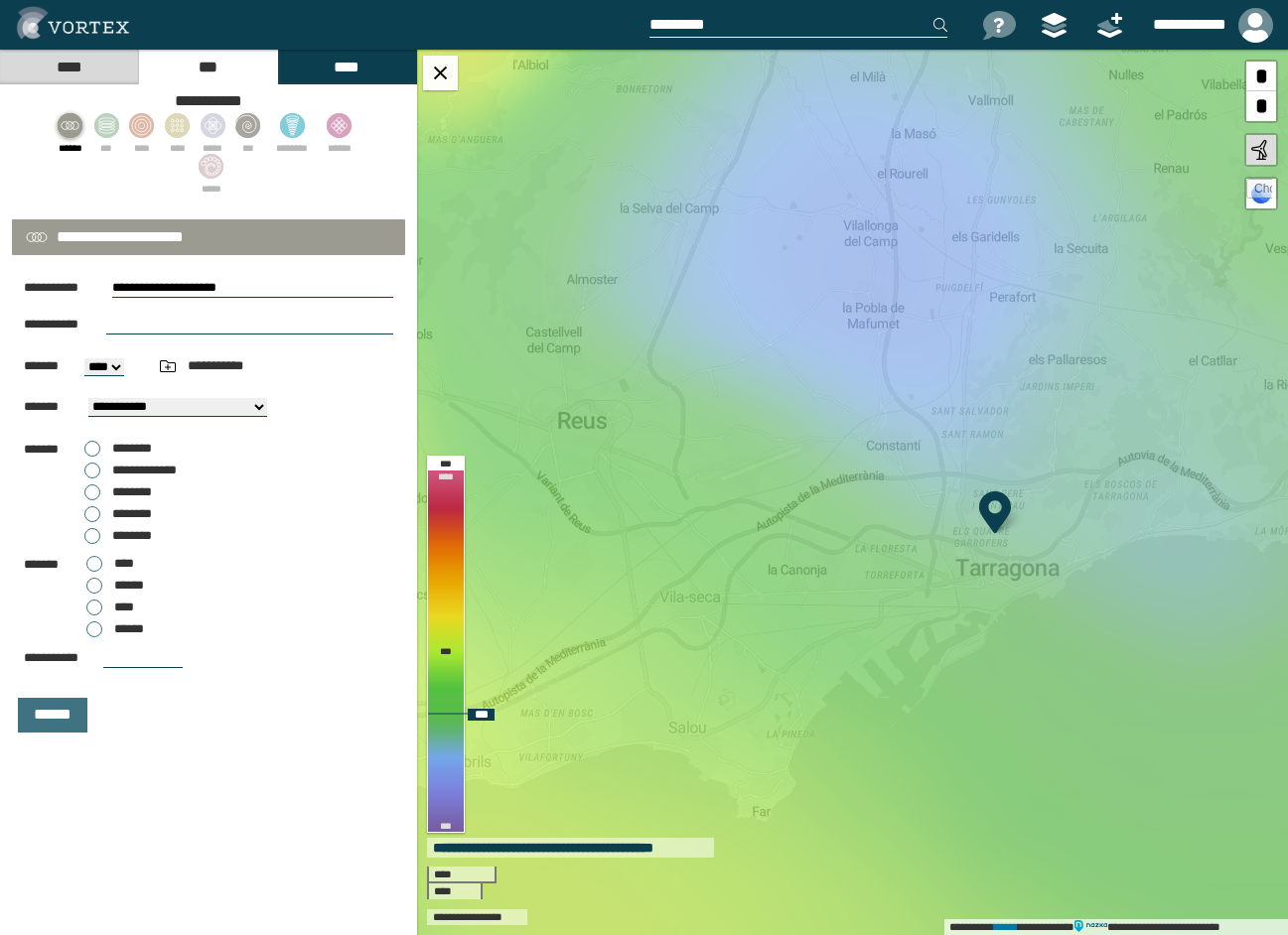 click on "**********" at bounding box center [852, 492] 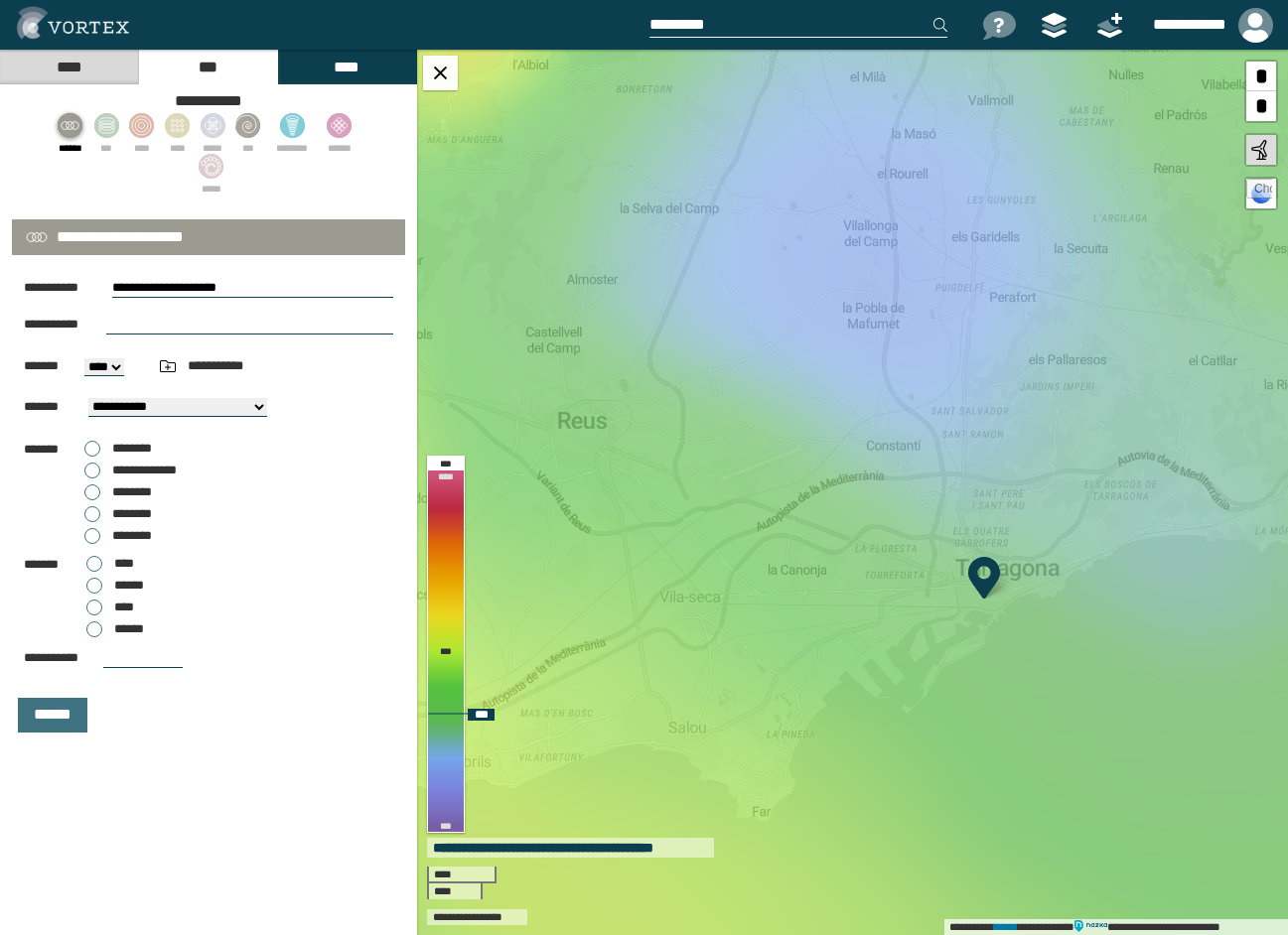 click on "**********" at bounding box center (852, 492) 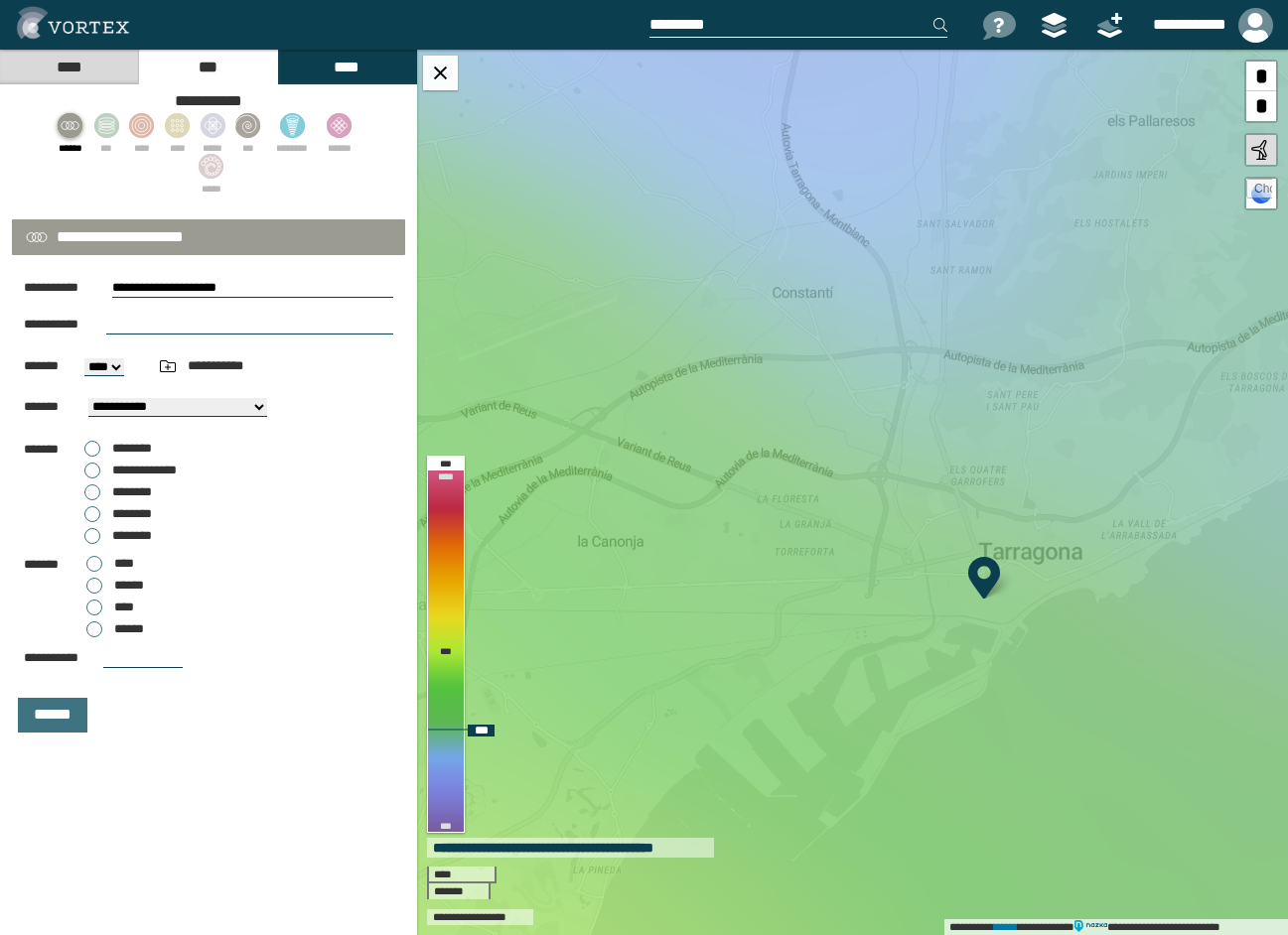 click on "**********" at bounding box center (852, 492) 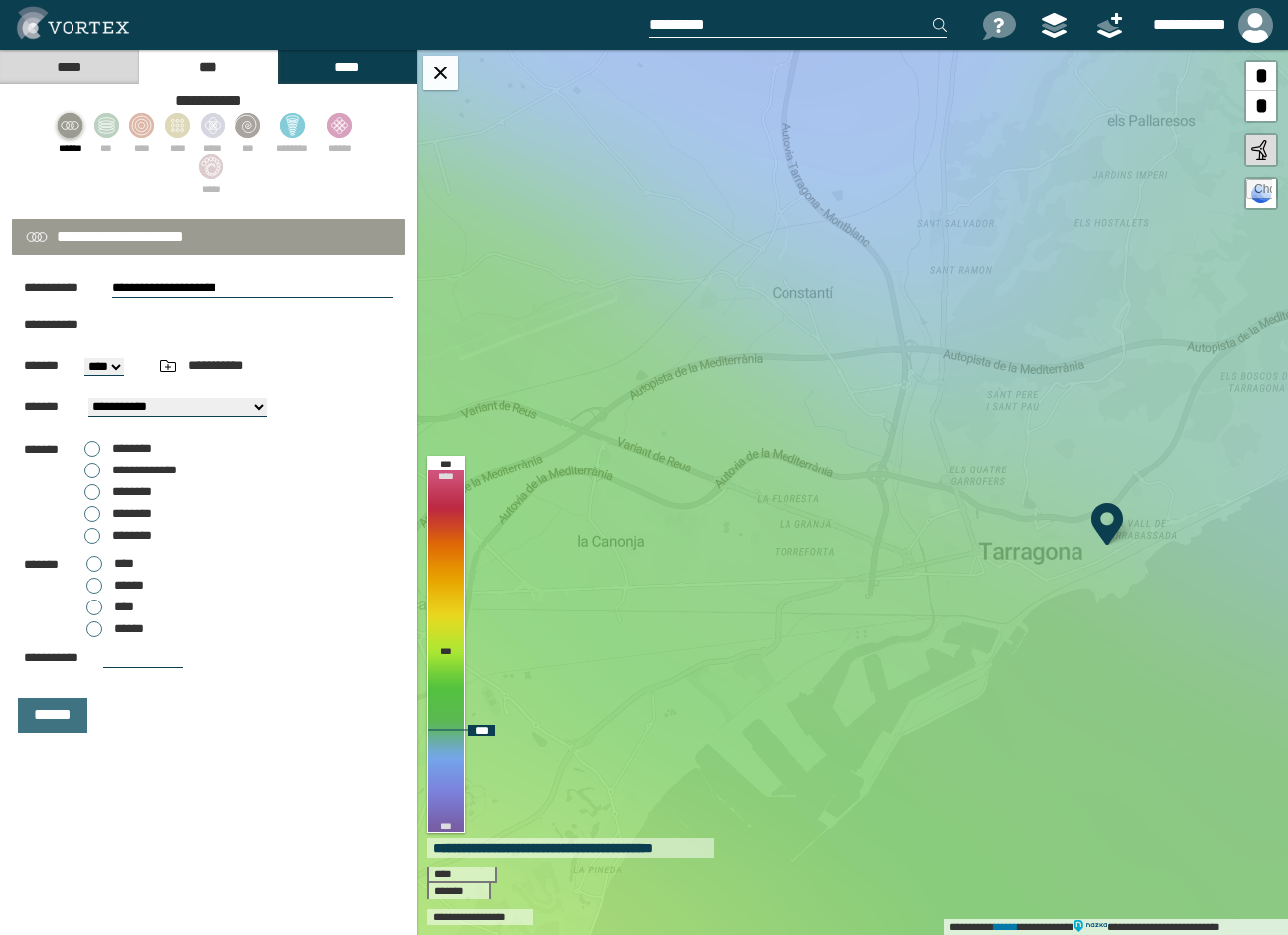 click on "**********" at bounding box center (852, 492) 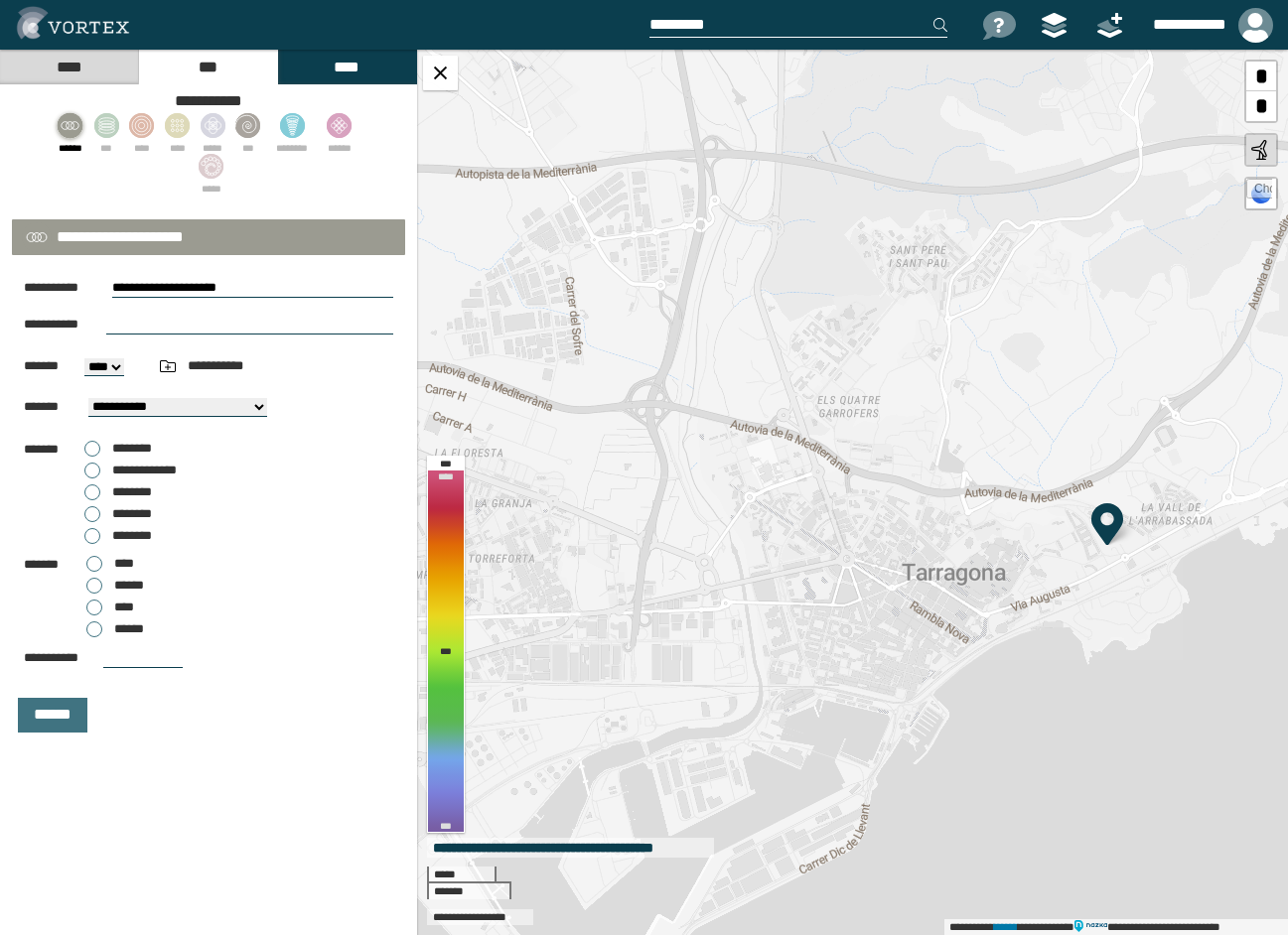 click on "**********" at bounding box center (852, 492) 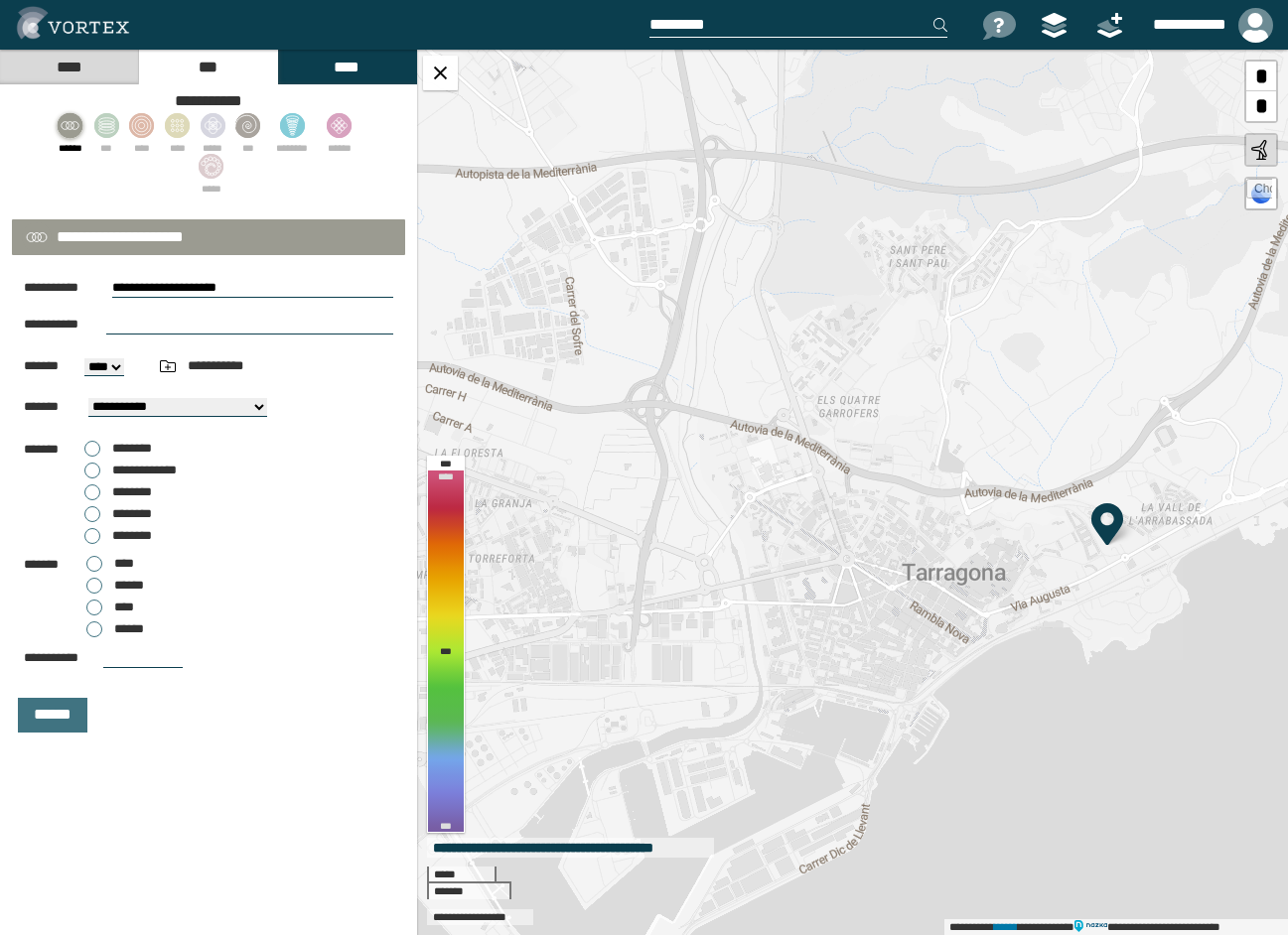 type on "**********" 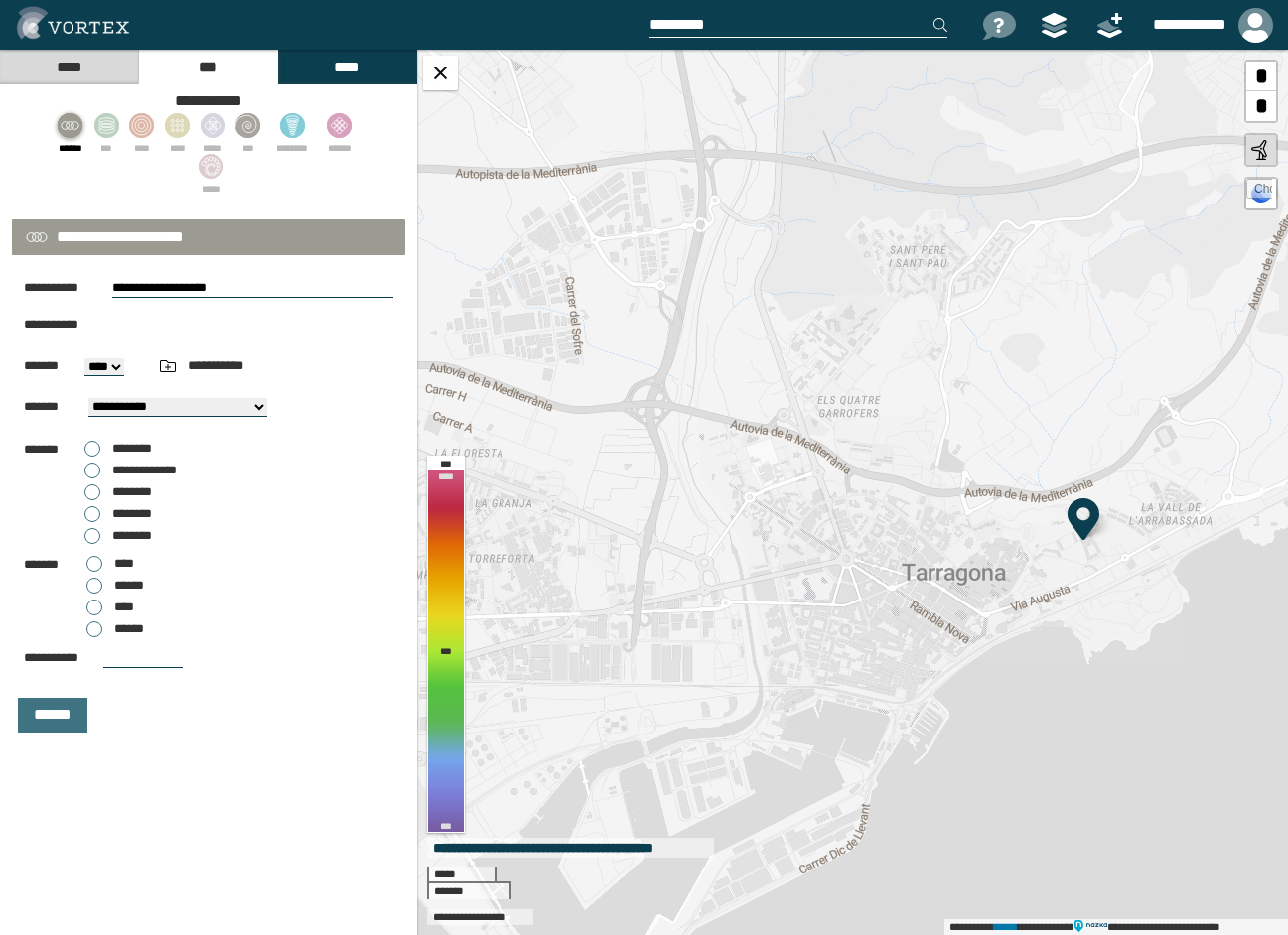click on "**********" at bounding box center [852, 492] 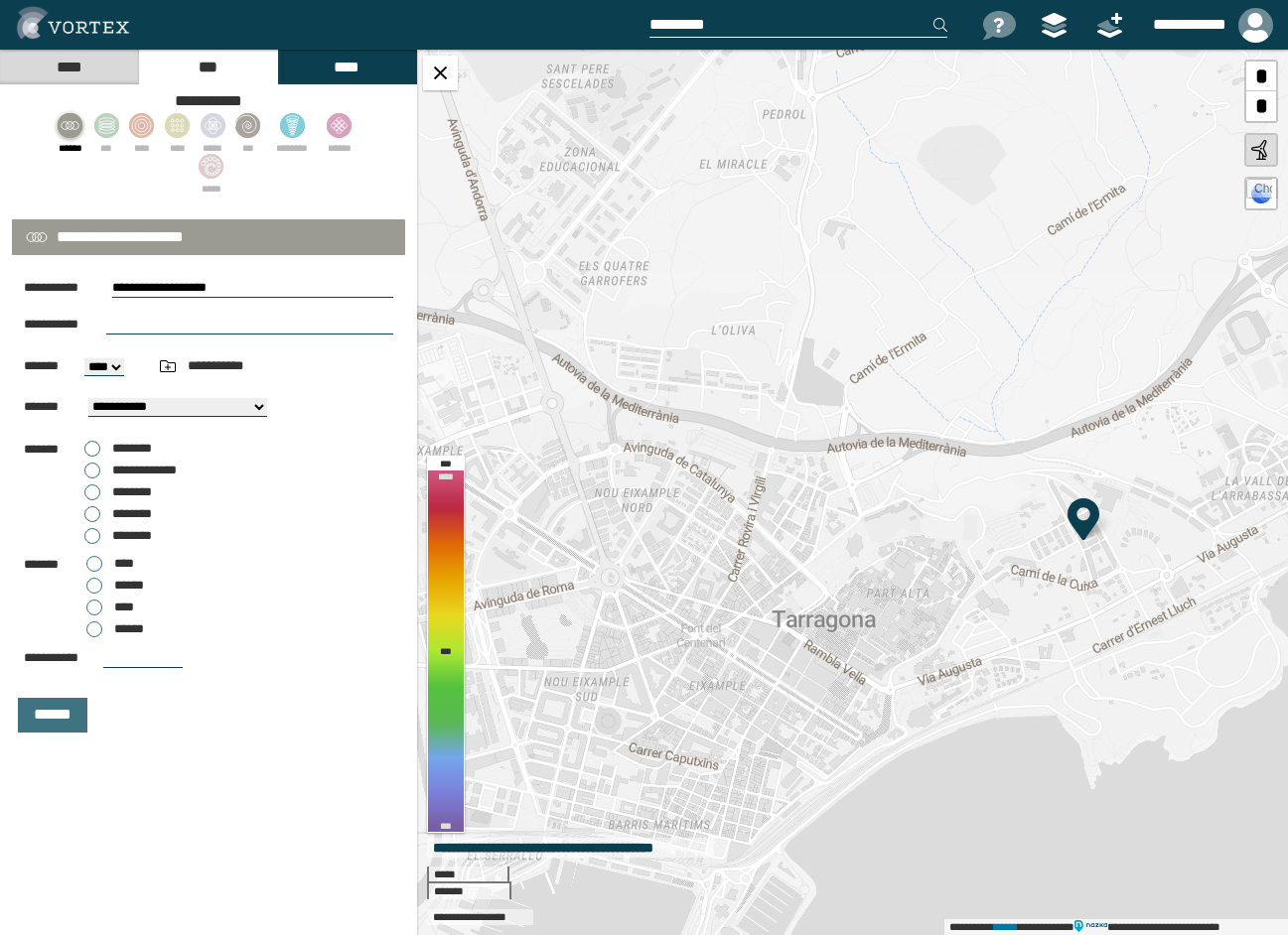 click at bounding box center (249, 325) 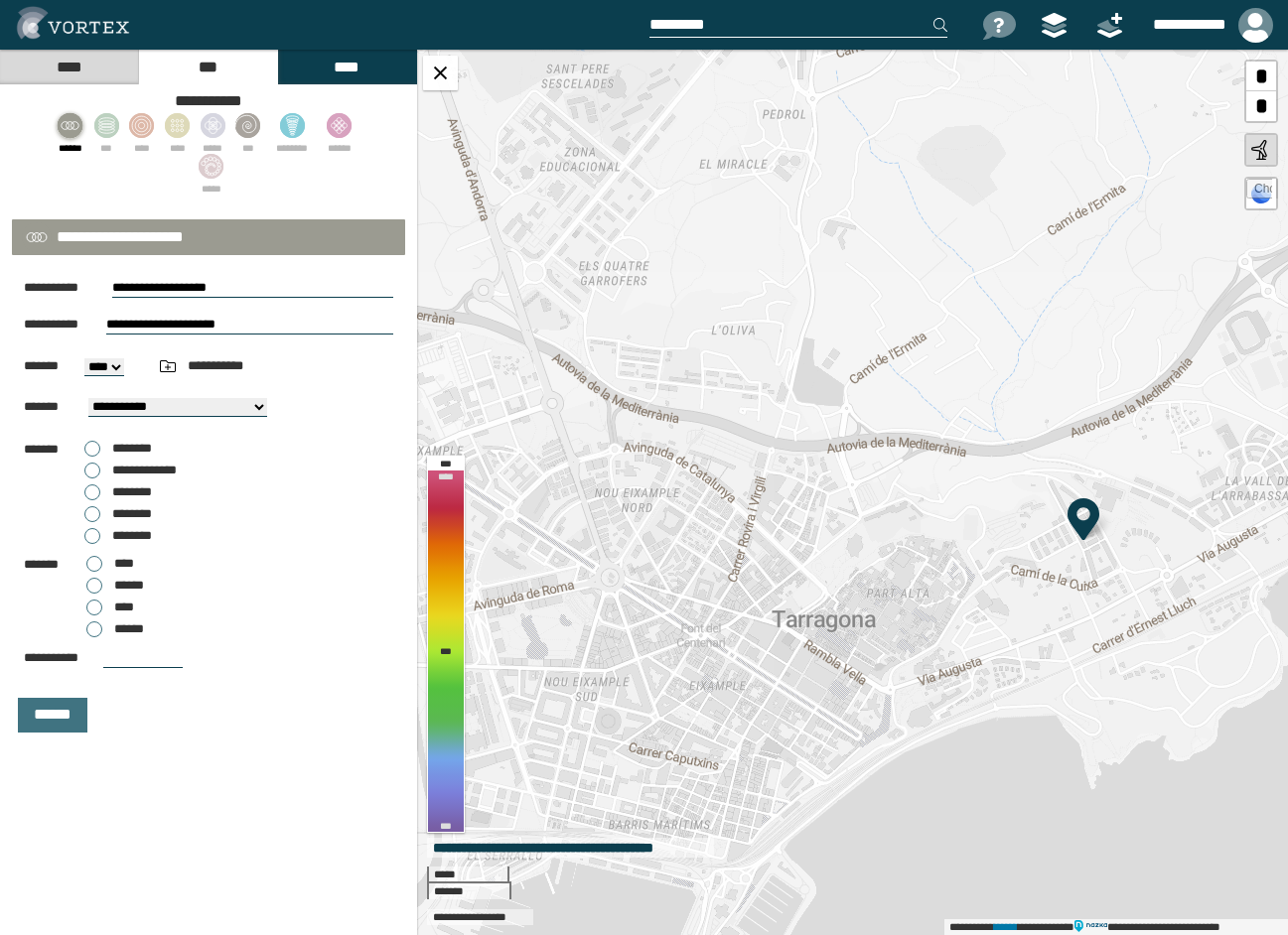 type on "**********" 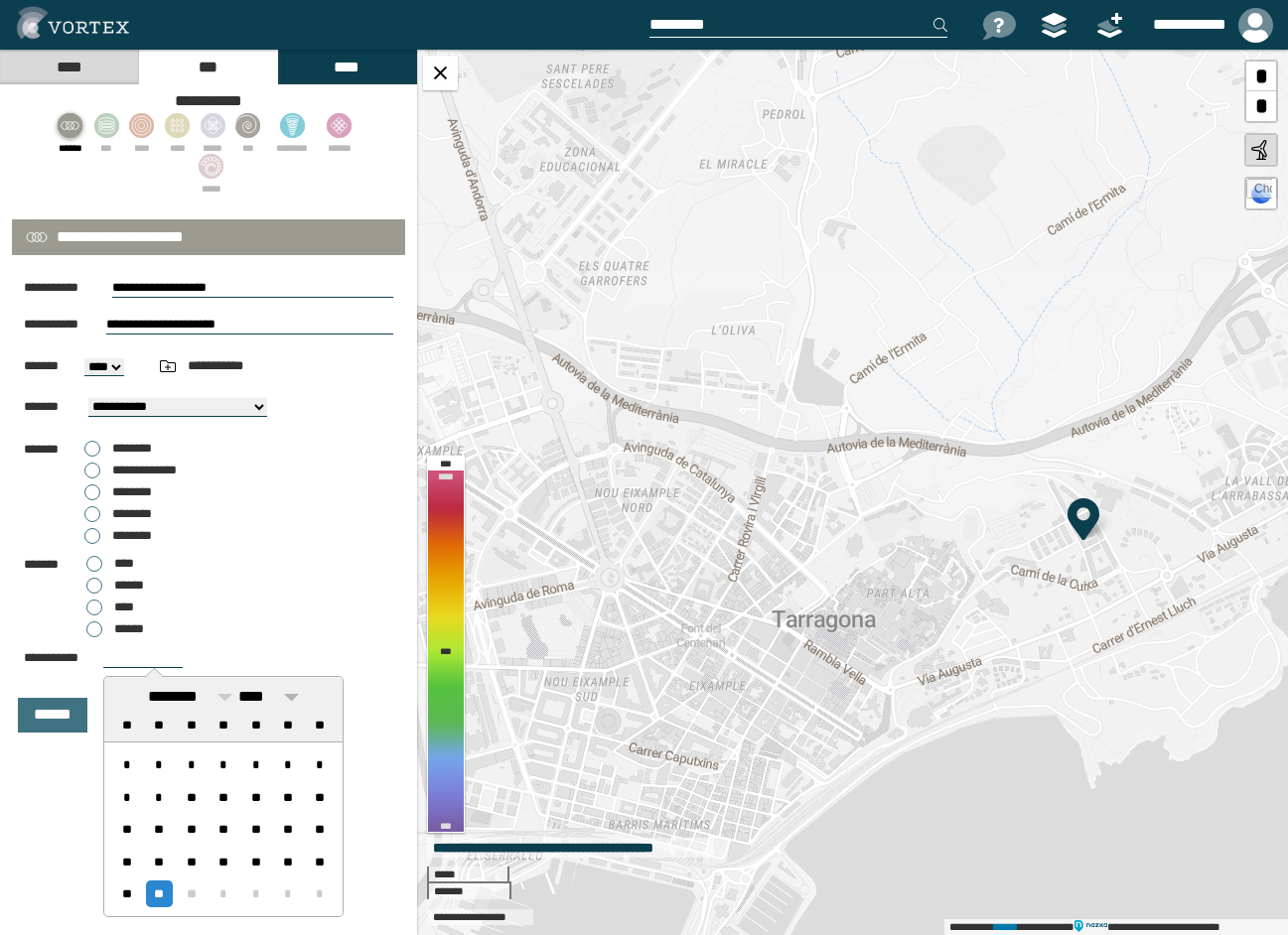 click at bounding box center [291, 697] 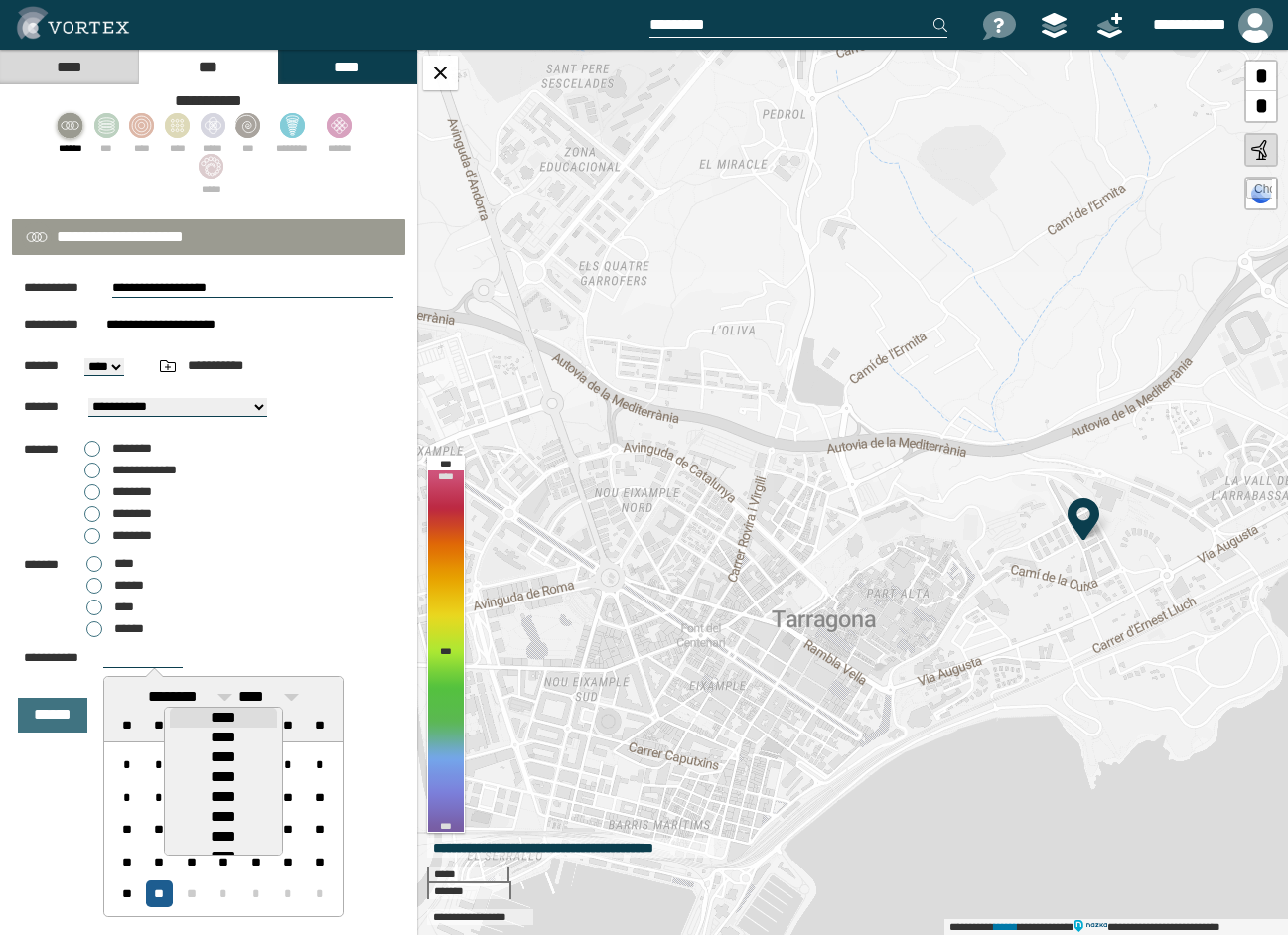 click on "**" at bounding box center [159, 893] 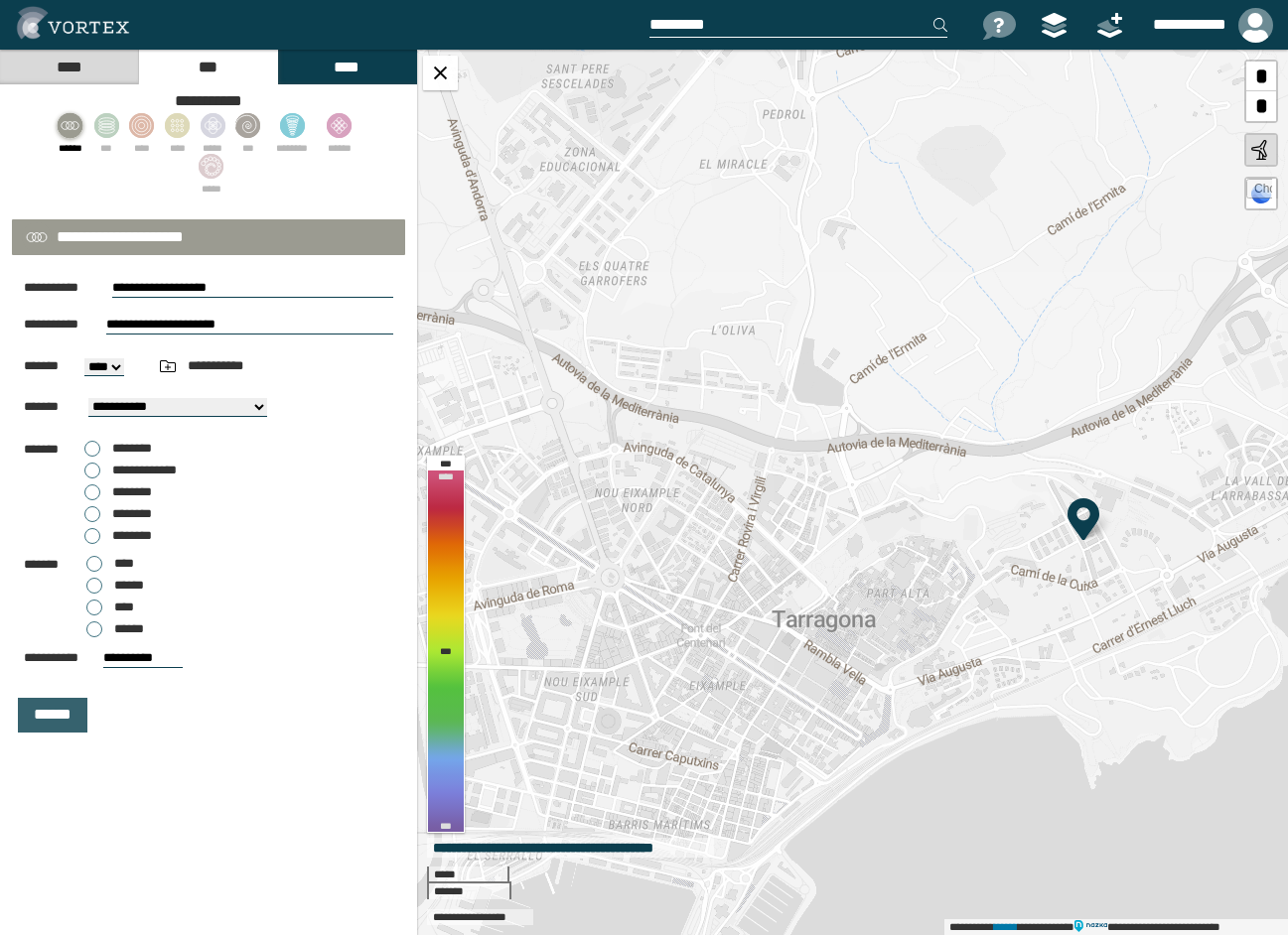 click on "******" at bounding box center (53, 715) 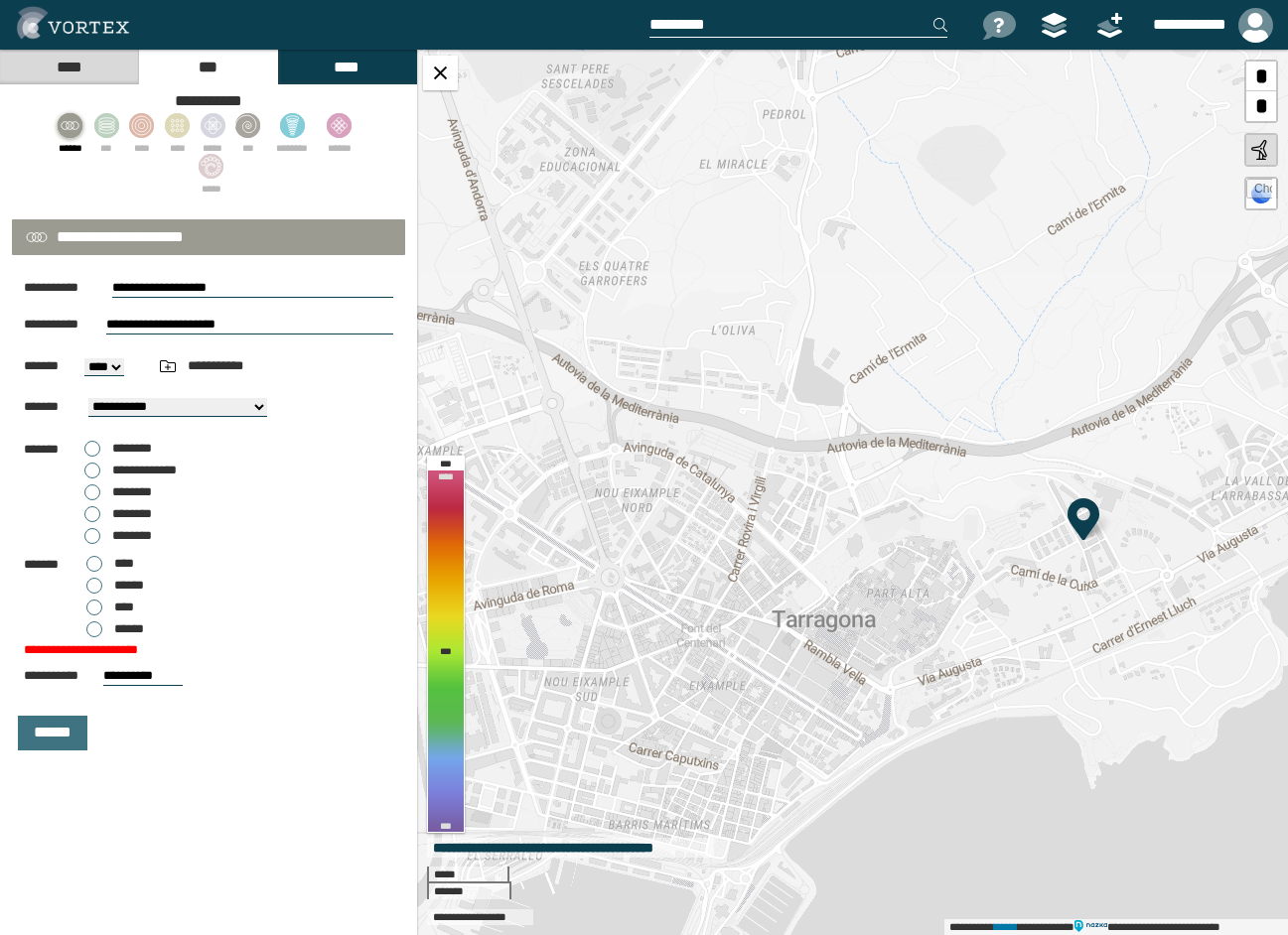 click on "**********" at bounding box center [143, 676] 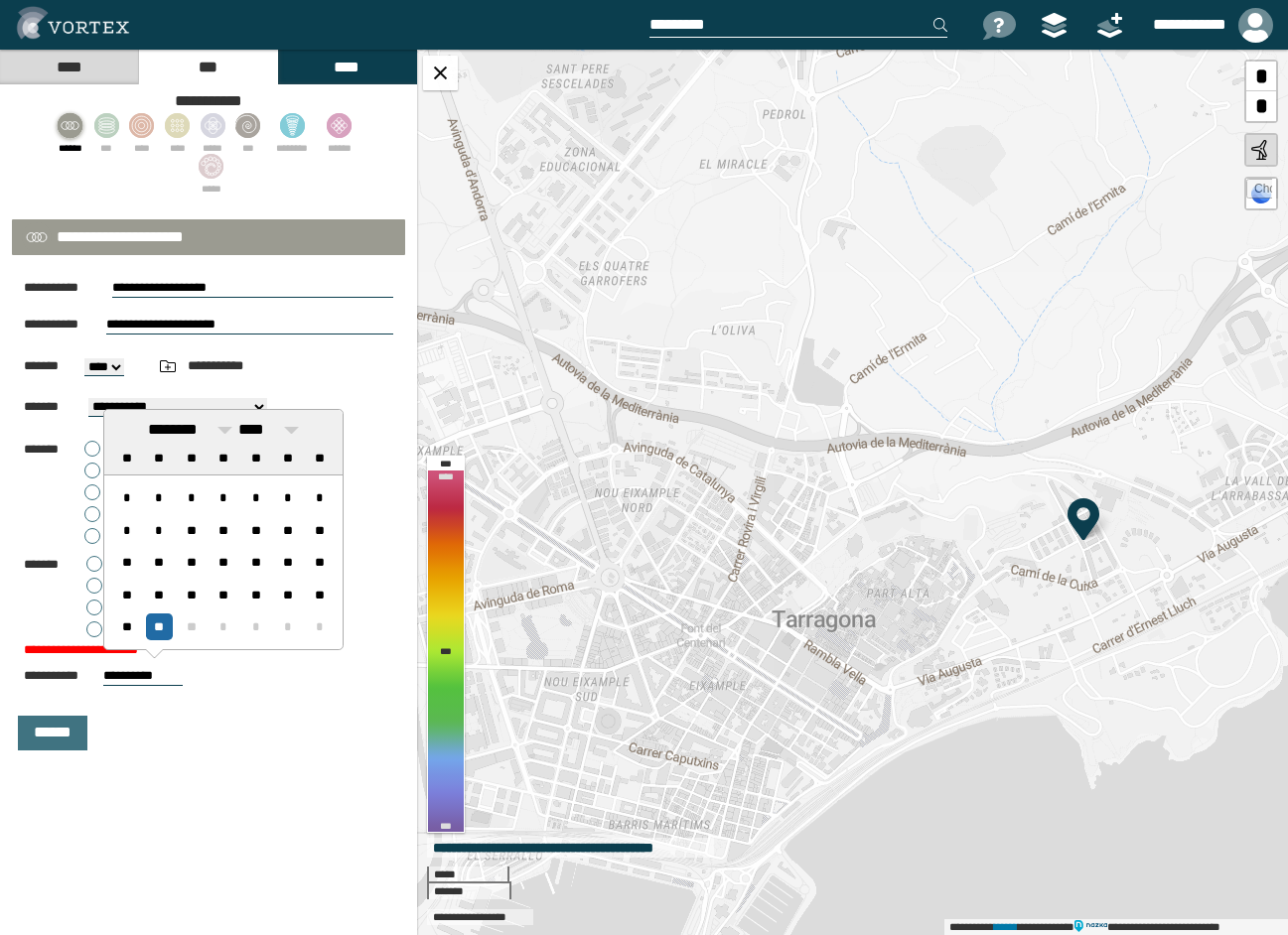 click on "**********" at bounding box center [143, 676] 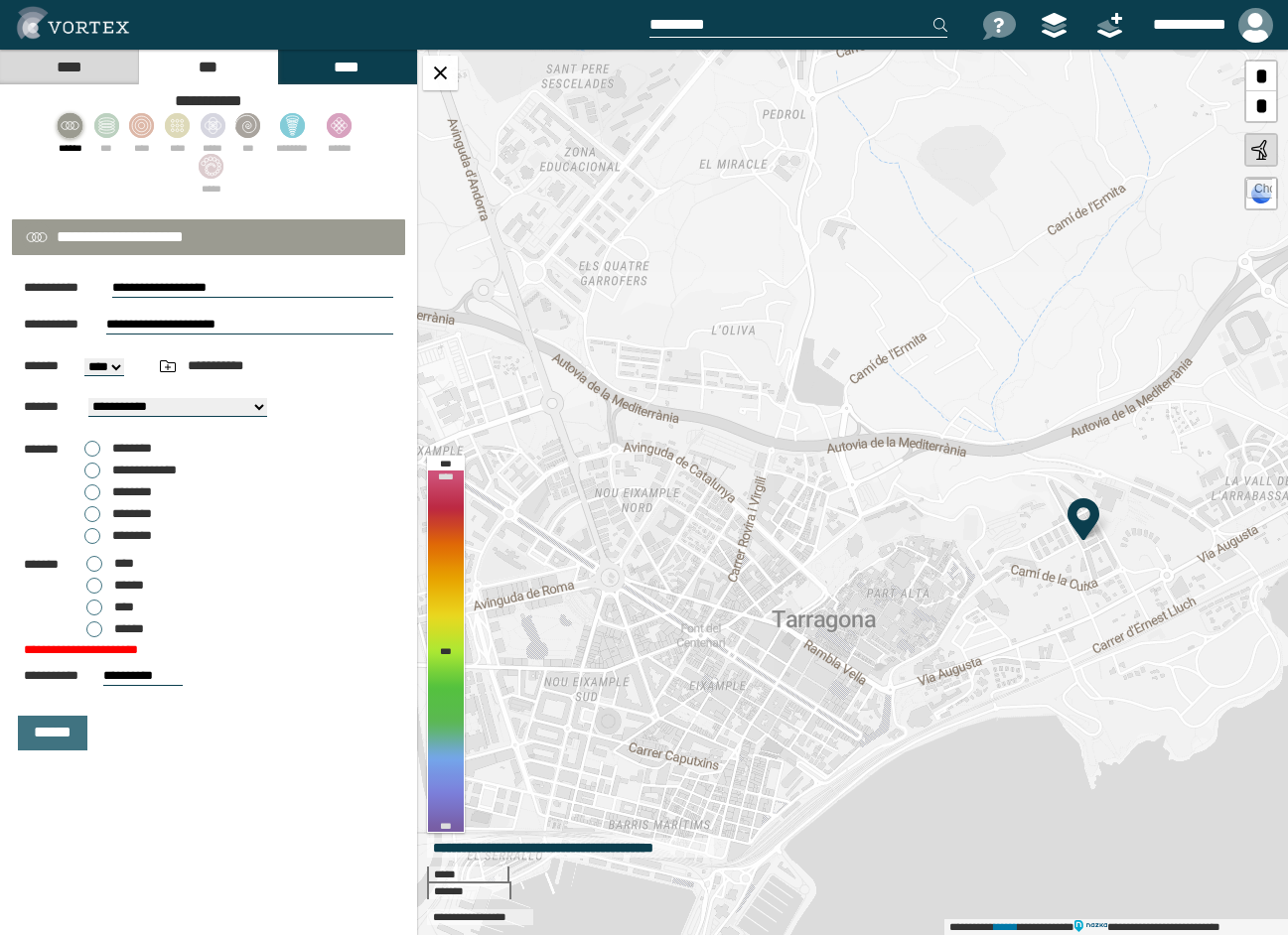 click on "**********" at bounding box center [209, 650] 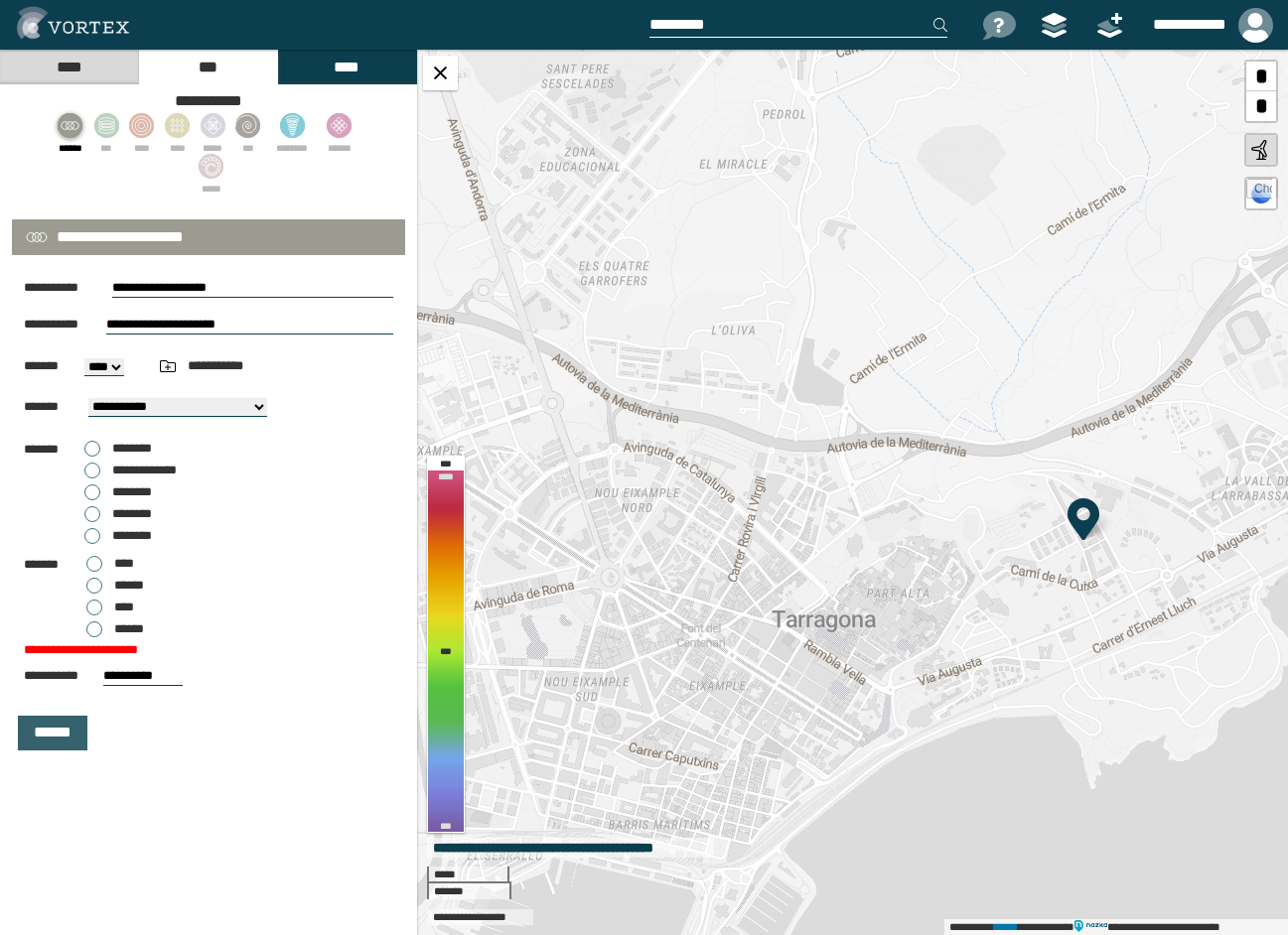 click on "******" at bounding box center (53, 733) 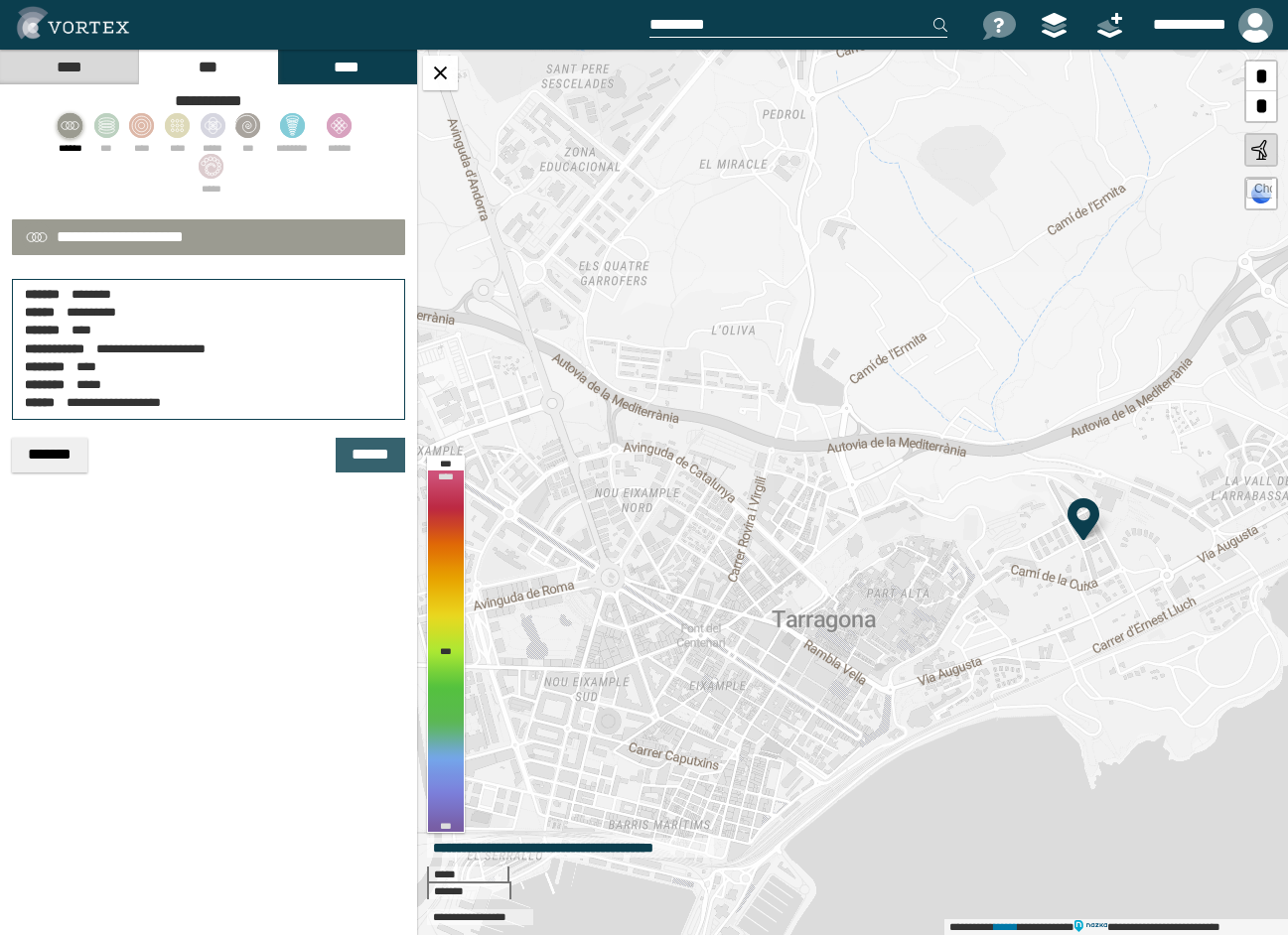 click on "******" at bounding box center (370, 455) 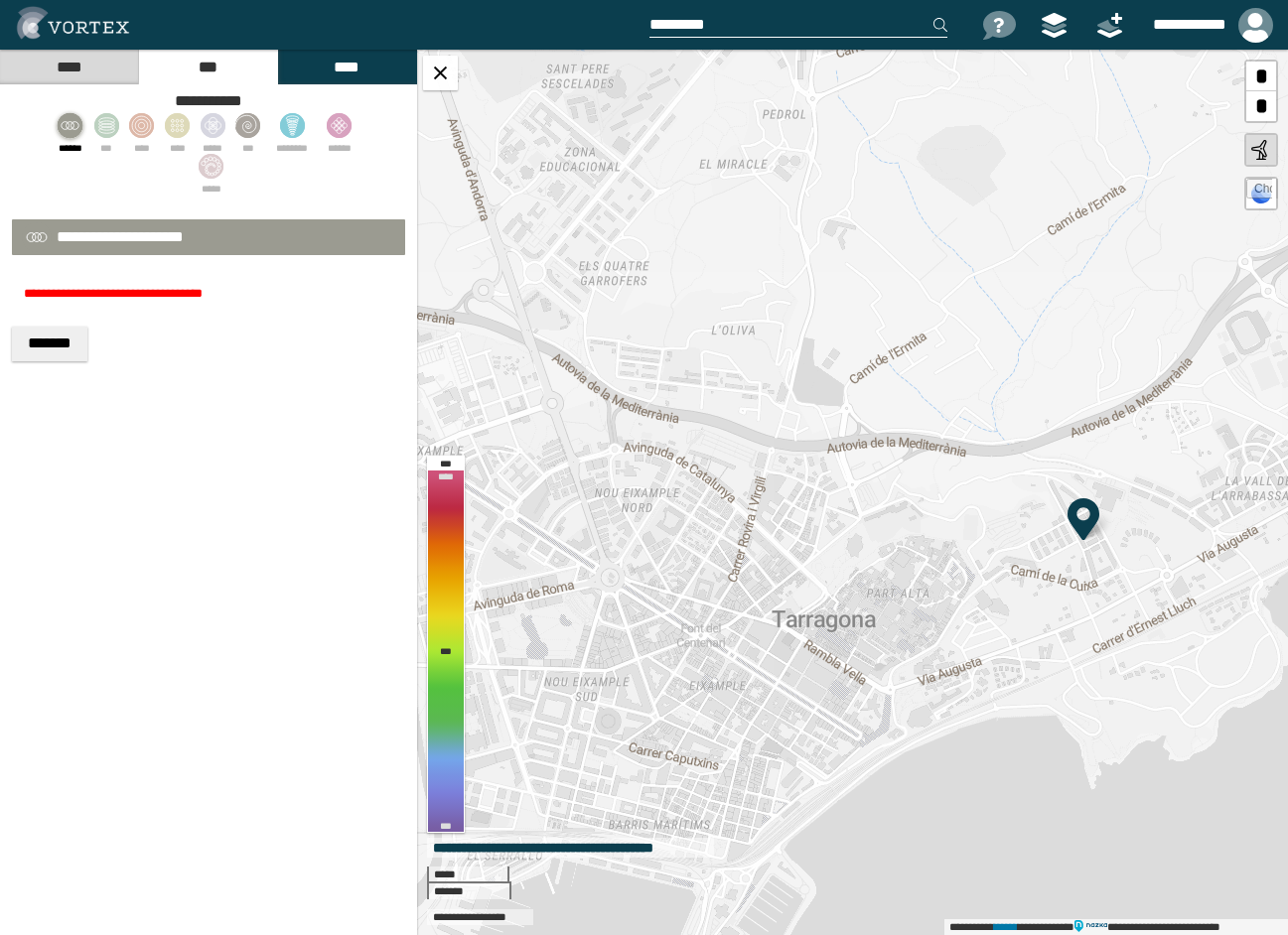 click on "*******" at bounding box center [50, 343] 